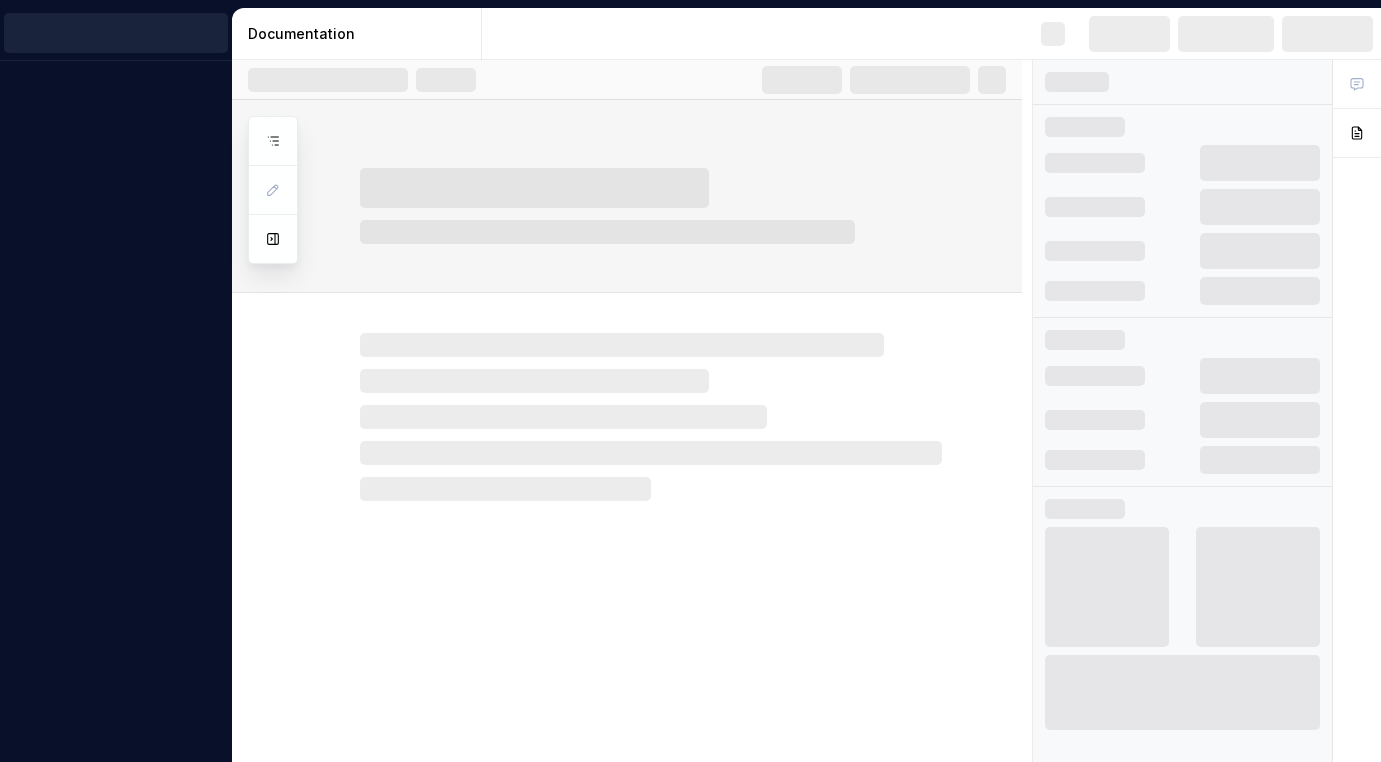 scroll, scrollTop: 0, scrollLeft: 0, axis: both 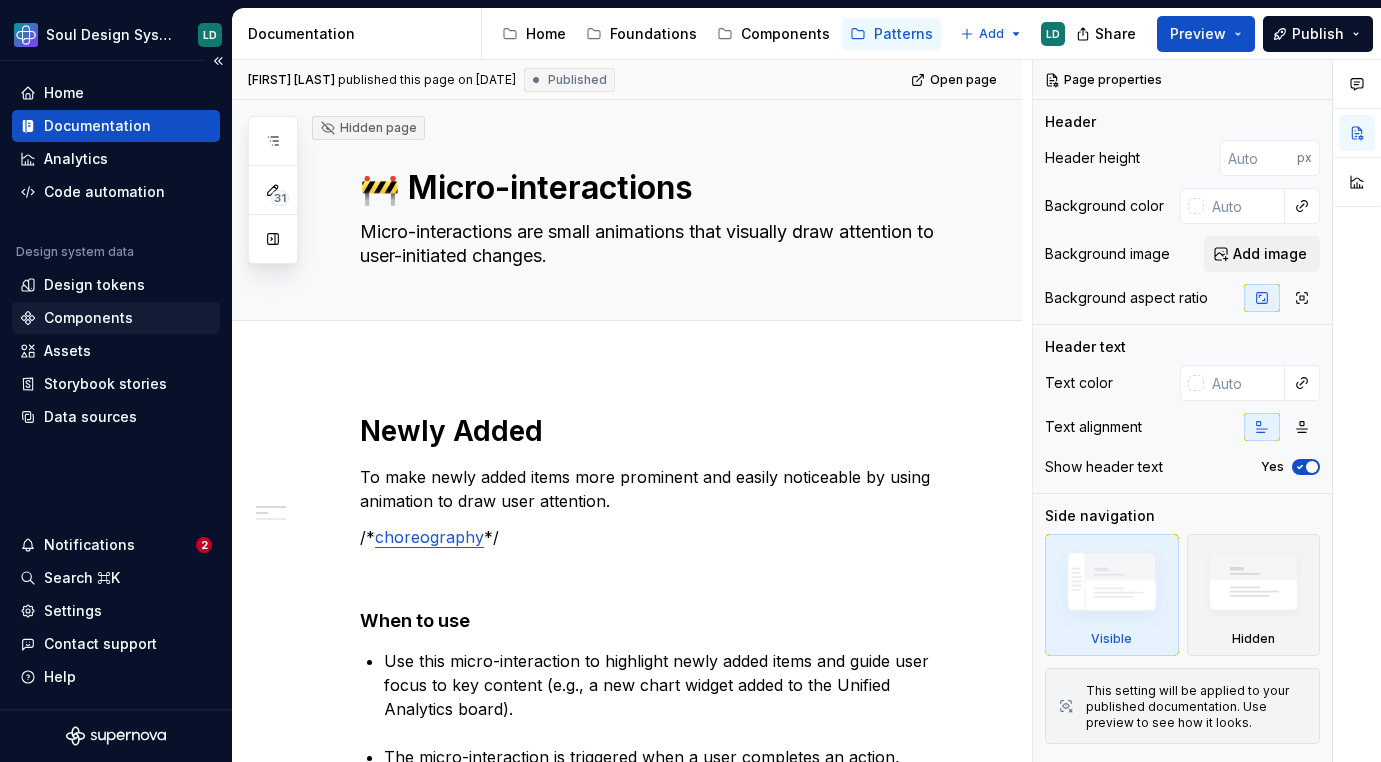 click on "Components" at bounding box center (116, 318) 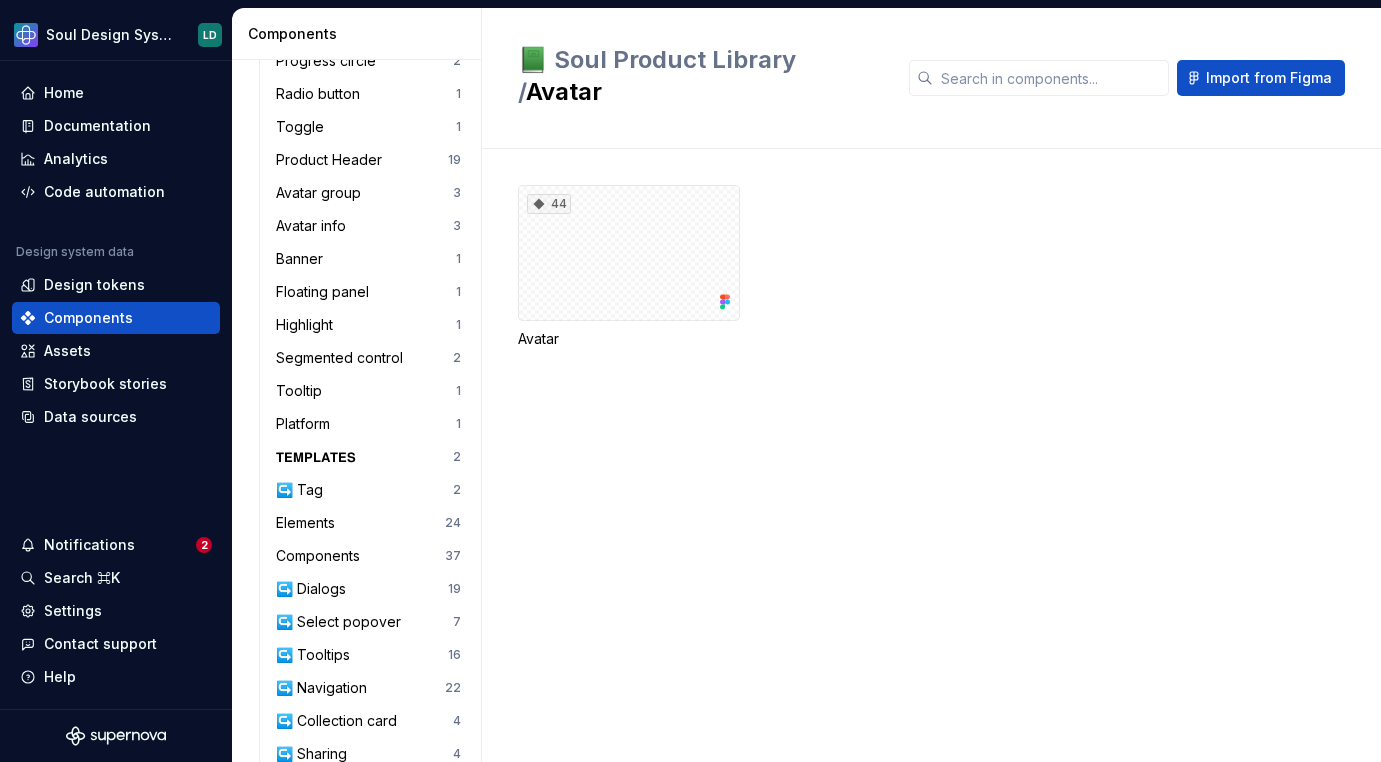 scroll, scrollTop: 854, scrollLeft: 0, axis: vertical 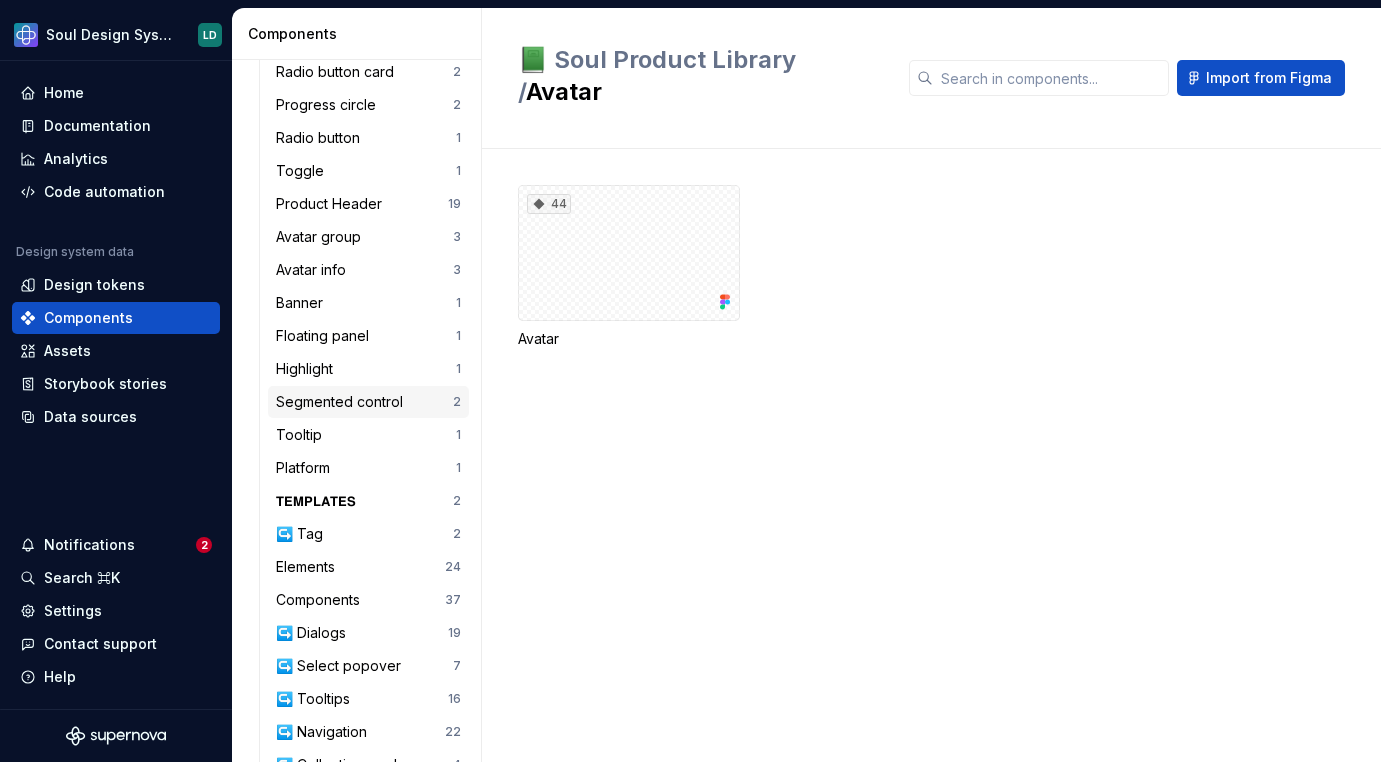 click on "Segmented control" at bounding box center [343, 402] 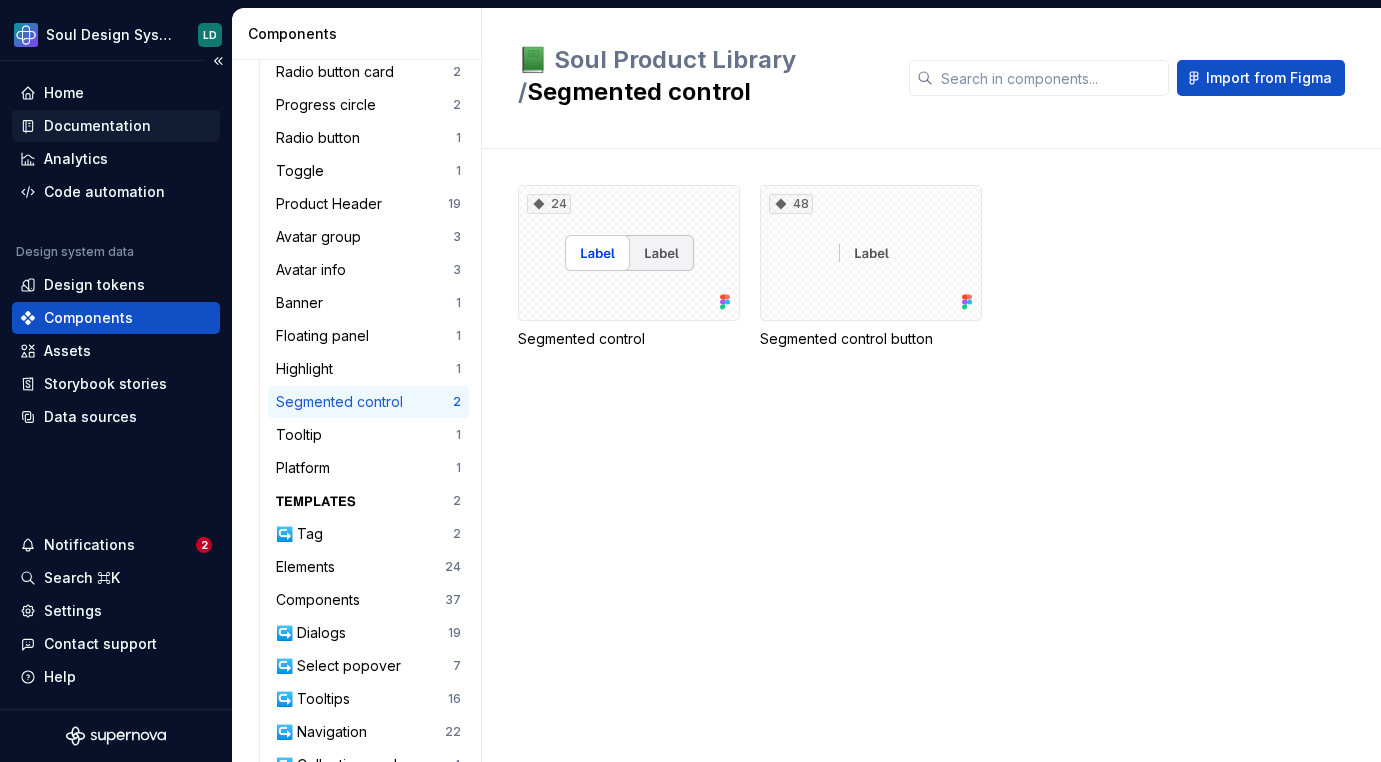 click on "Documentation" at bounding box center (97, 126) 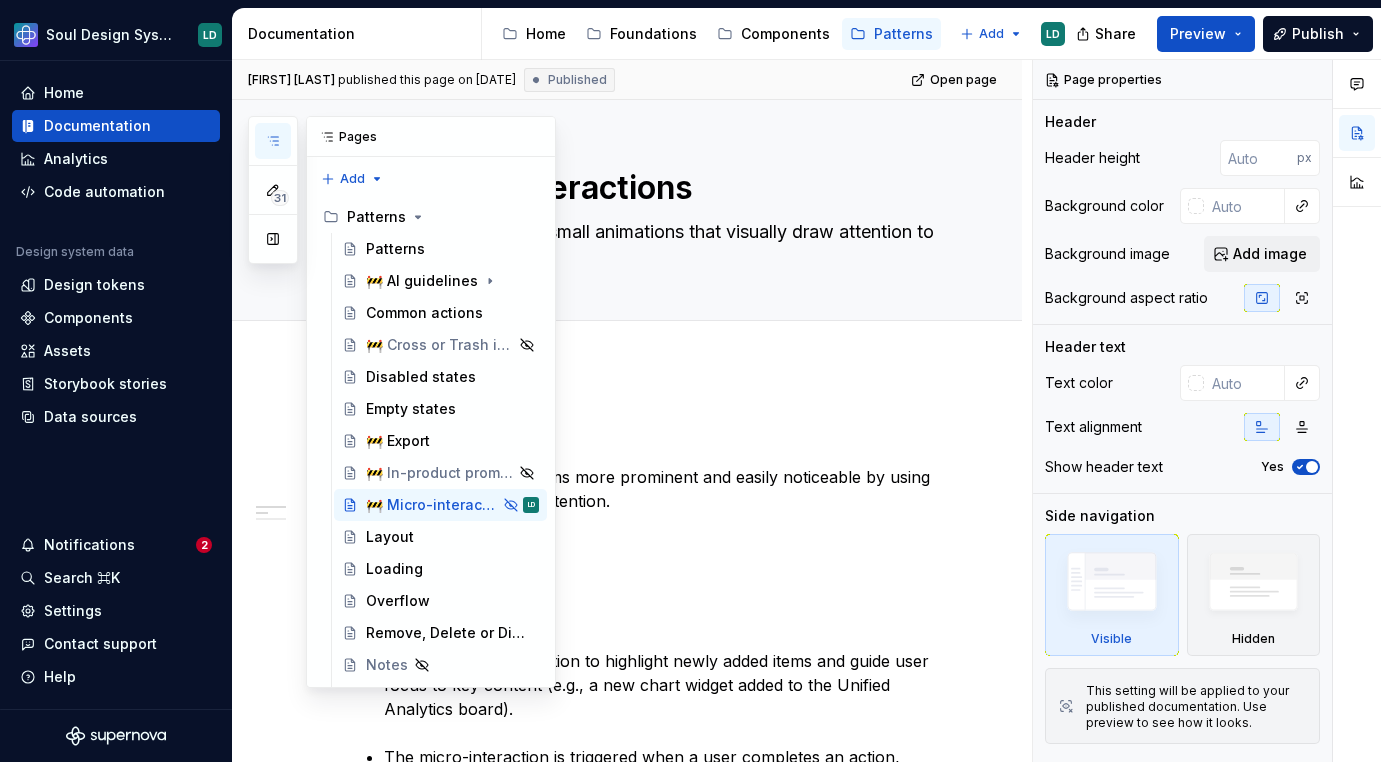 click 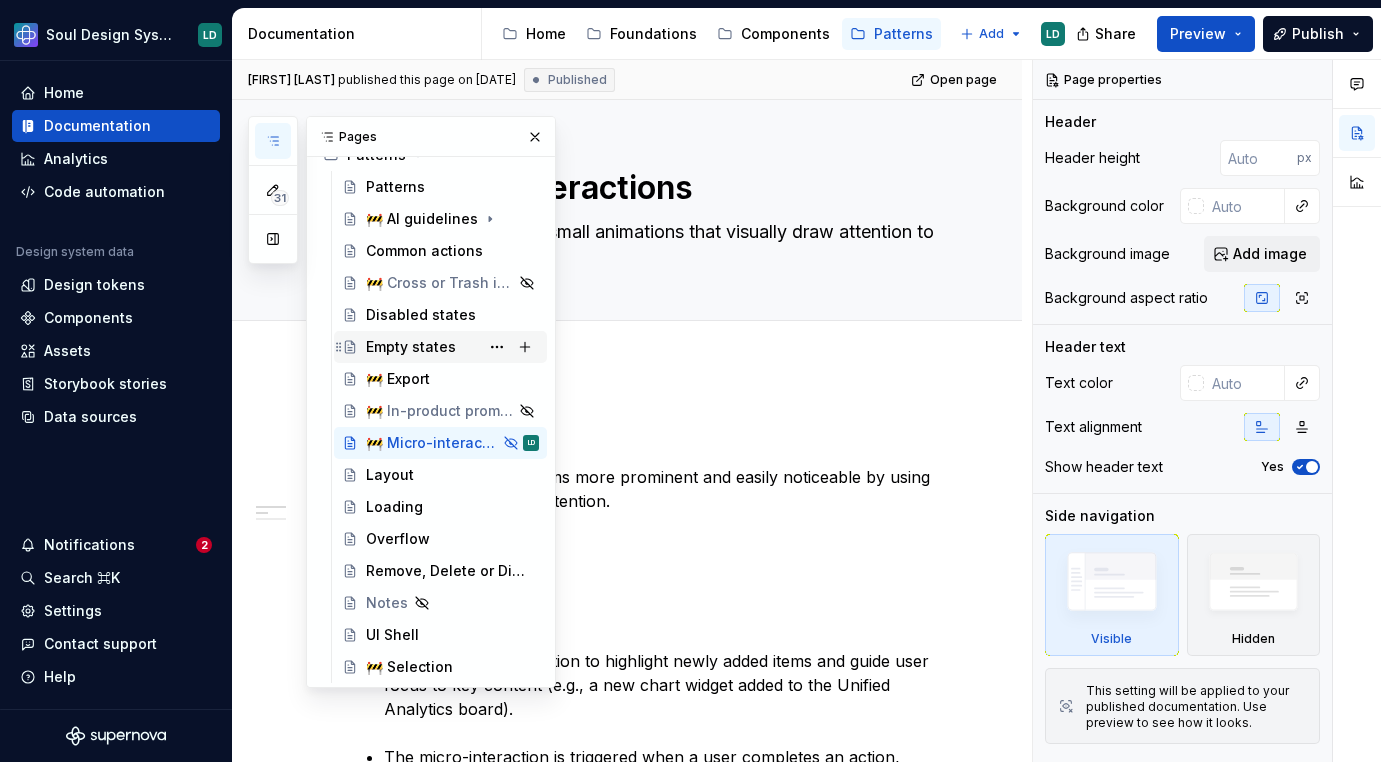 scroll, scrollTop: 0, scrollLeft: 0, axis: both 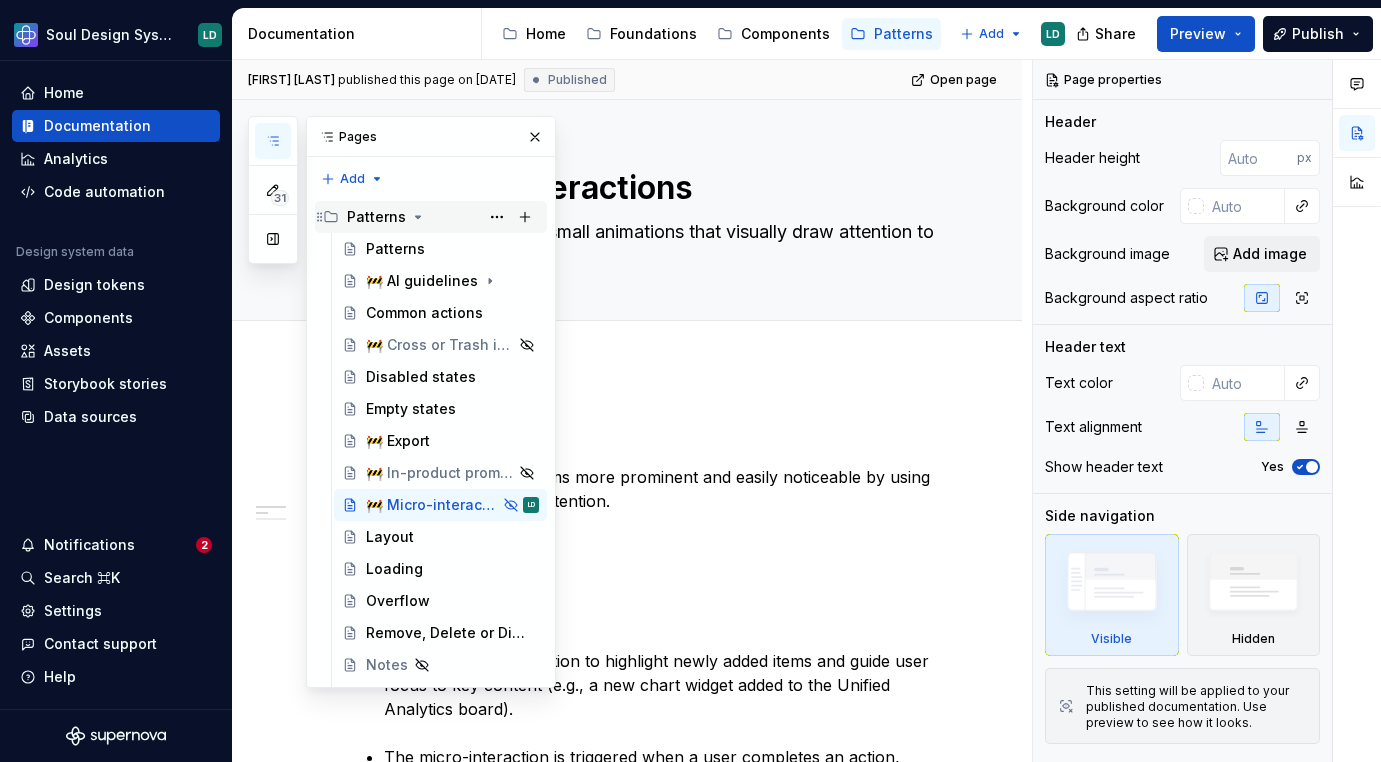 click on "Patterns" at bounding box center [376, 217] 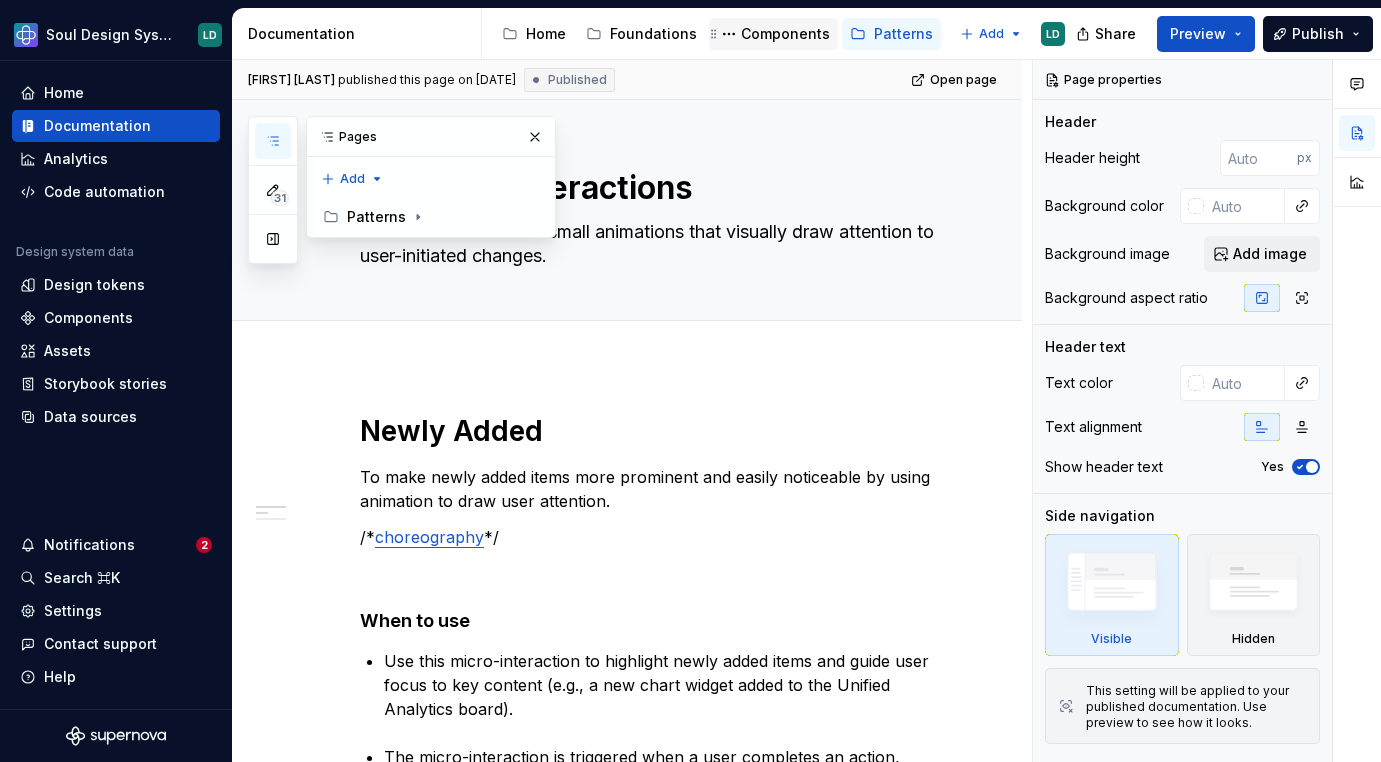 click on "Components" at bounding box center [785, 34] 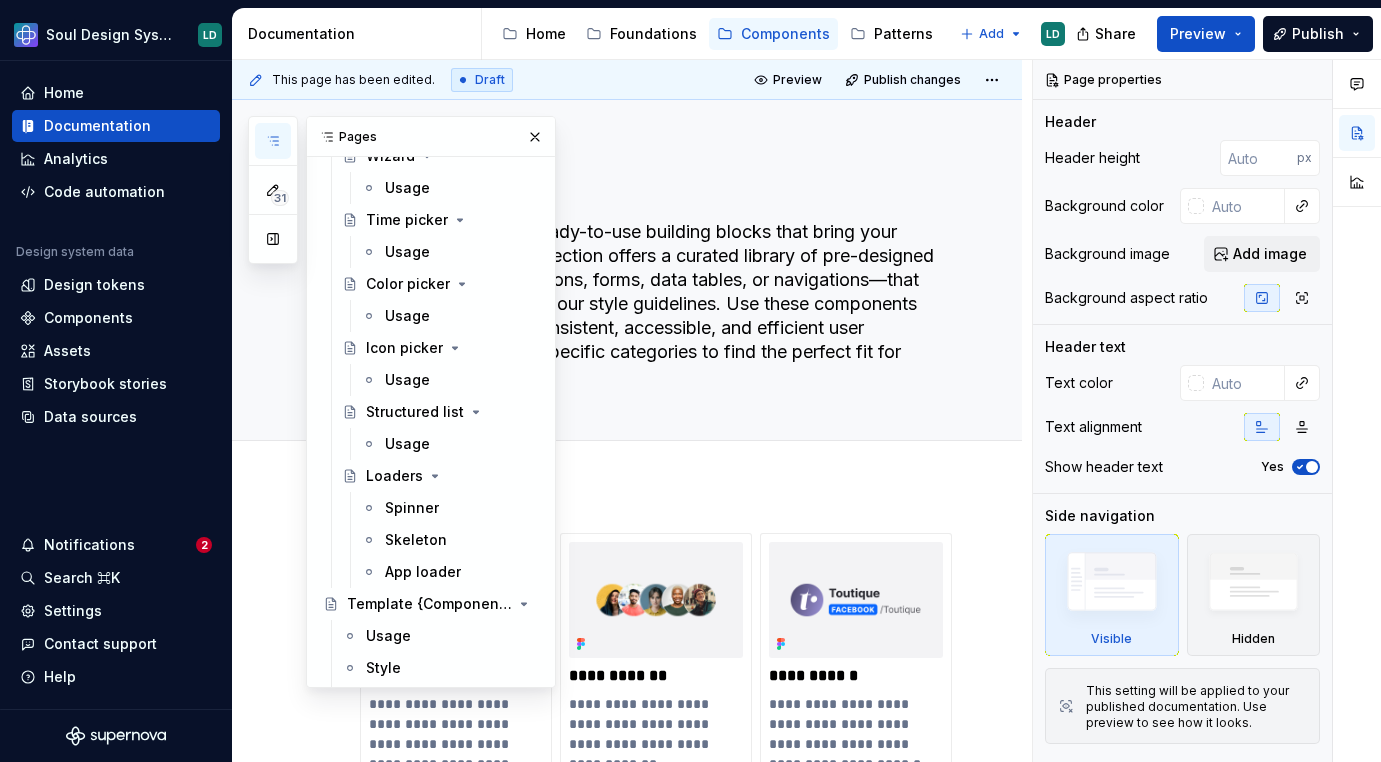 scroll, scrollTop: 3022, scrollLeft: 0, axis: vertical 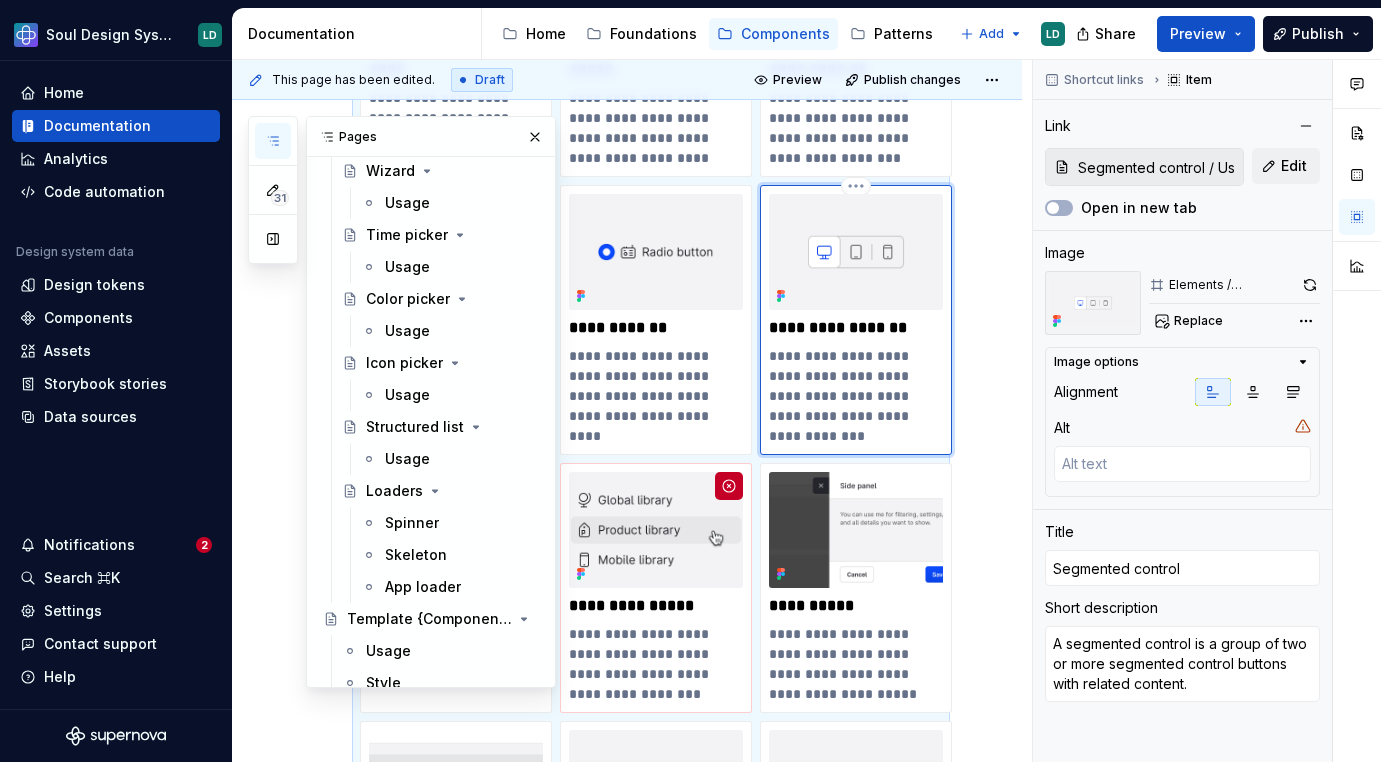 click at bounding box center (856, 252) 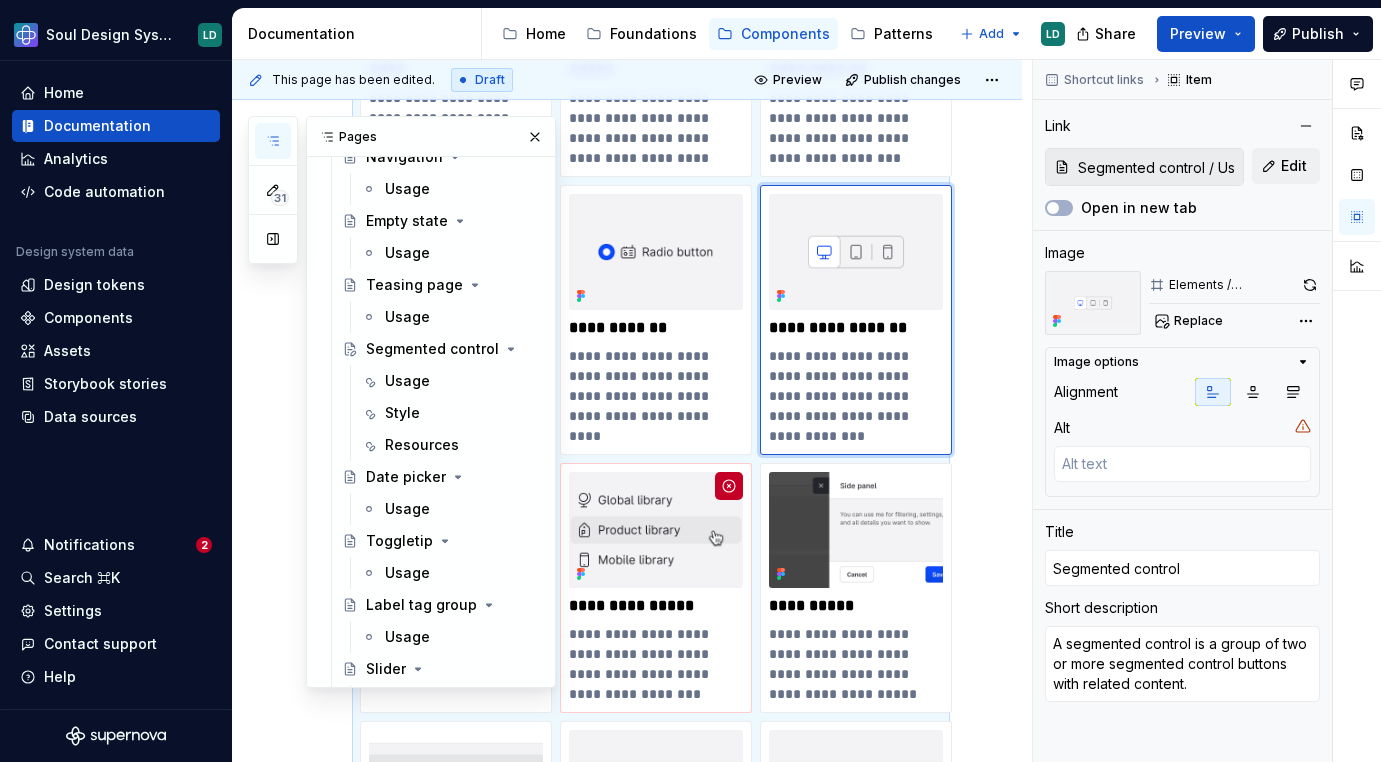 scroll, scrollTop: 2432, scrollLeft: 0, axis: vertical 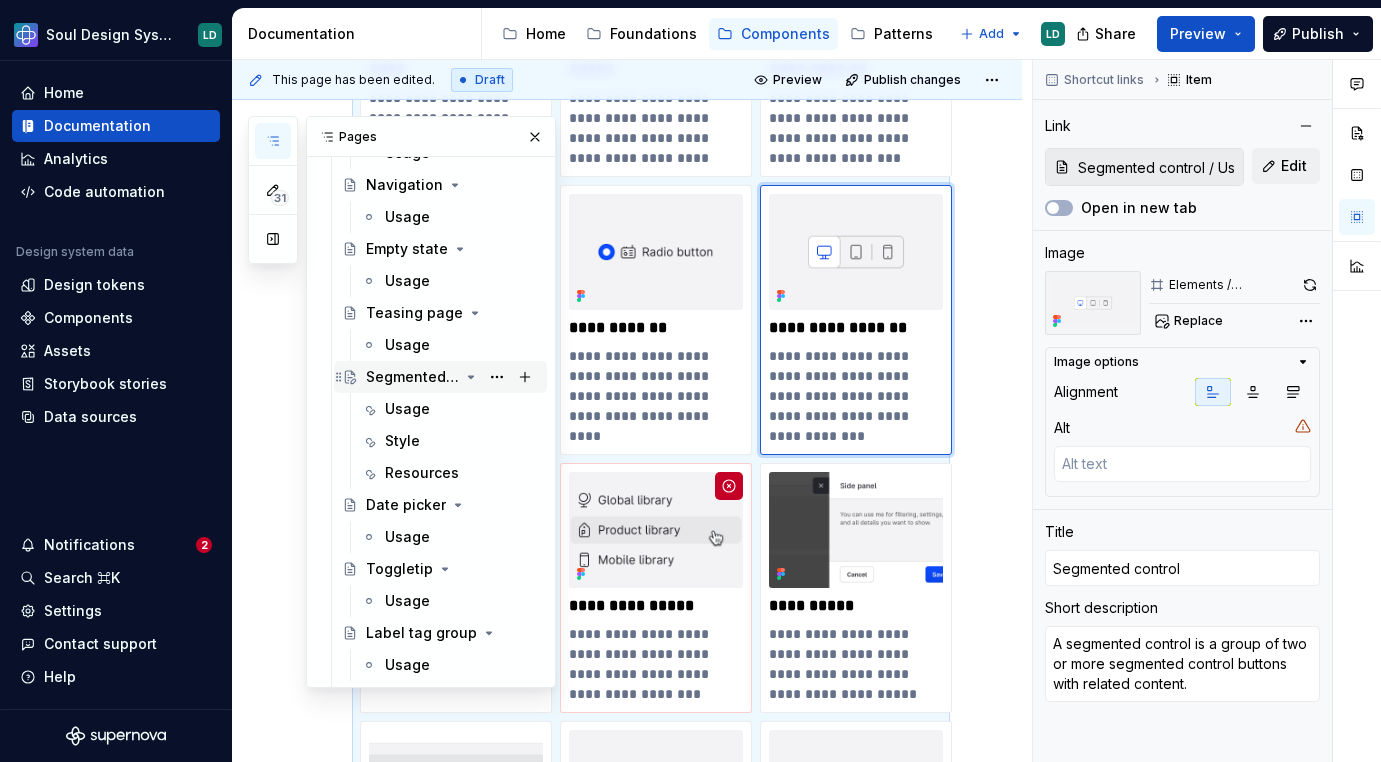 click on "Segmented control" at bounding box center (412, 377) 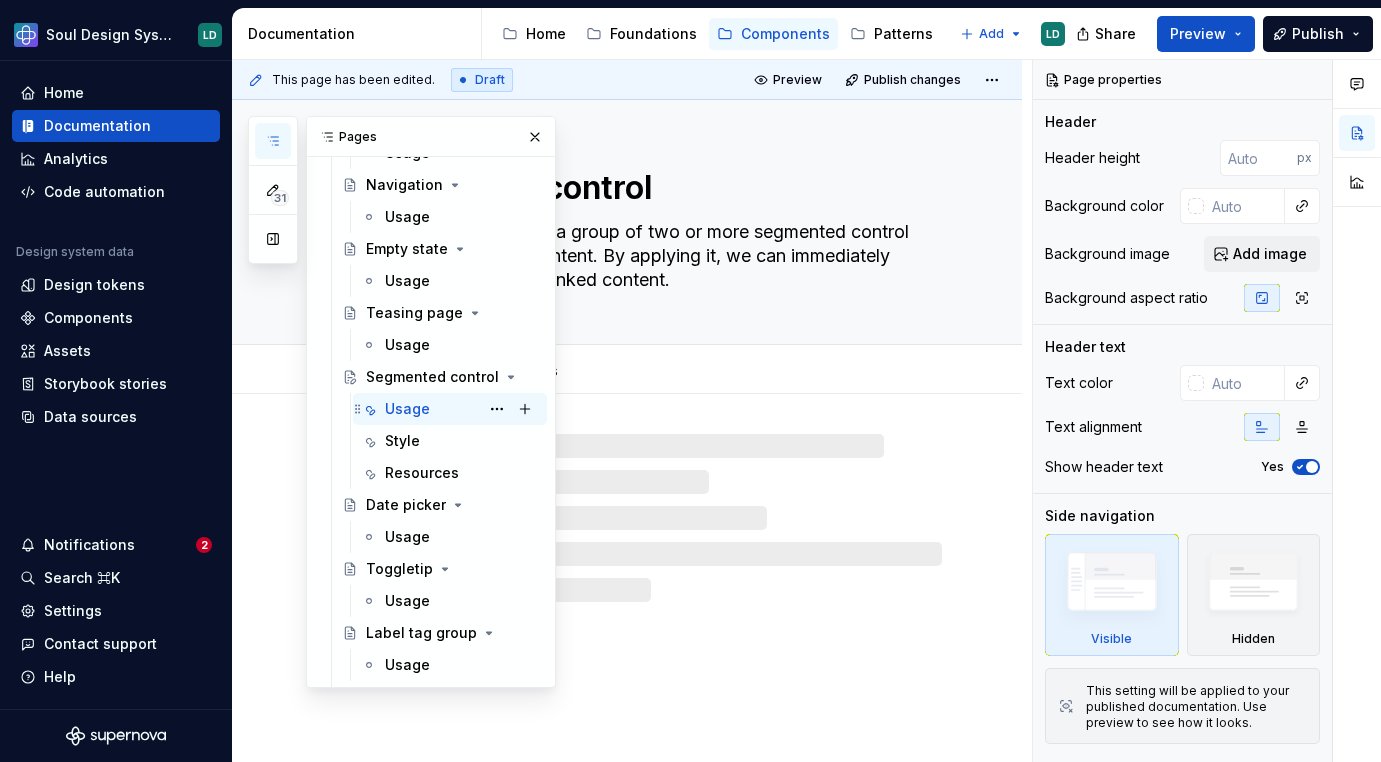 click on "Usage" at bounding box center (407, 409) 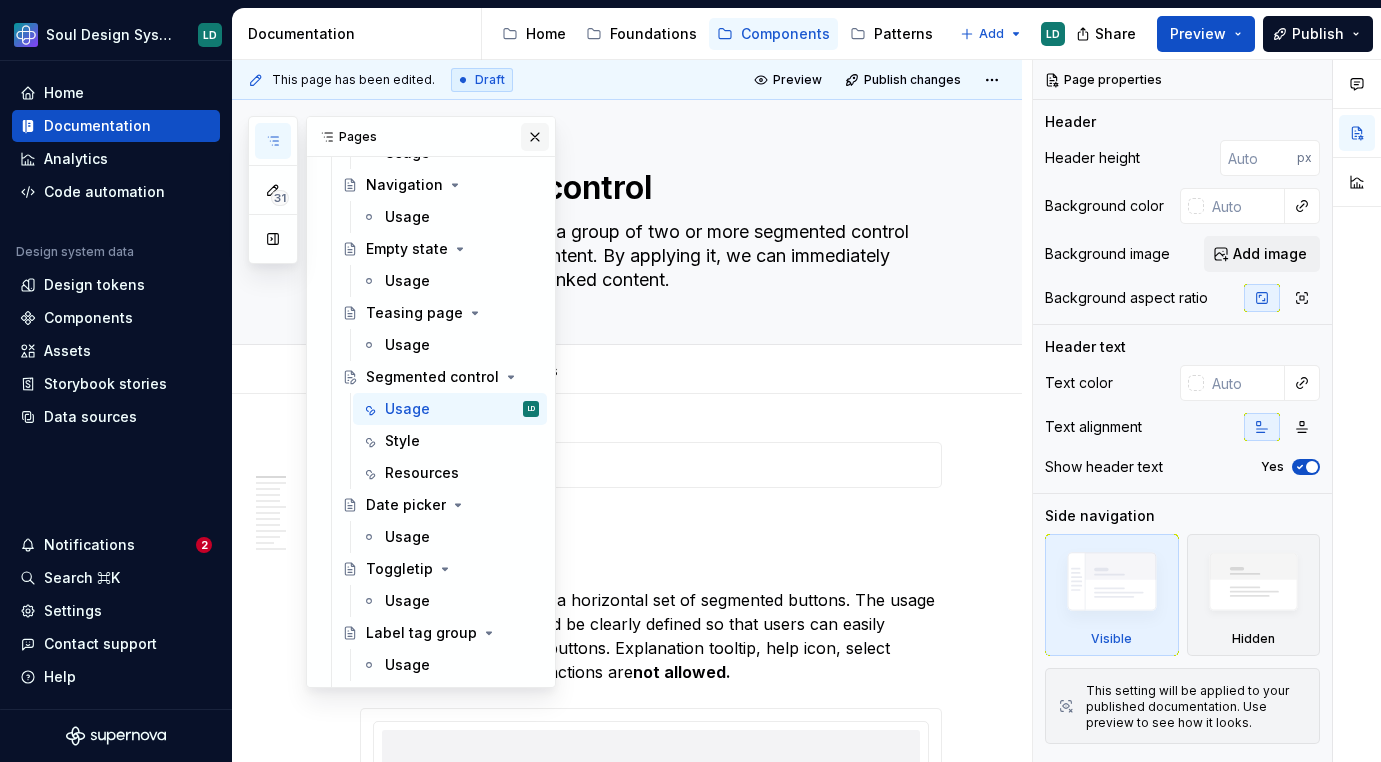 click at bounding box center (535, 137) 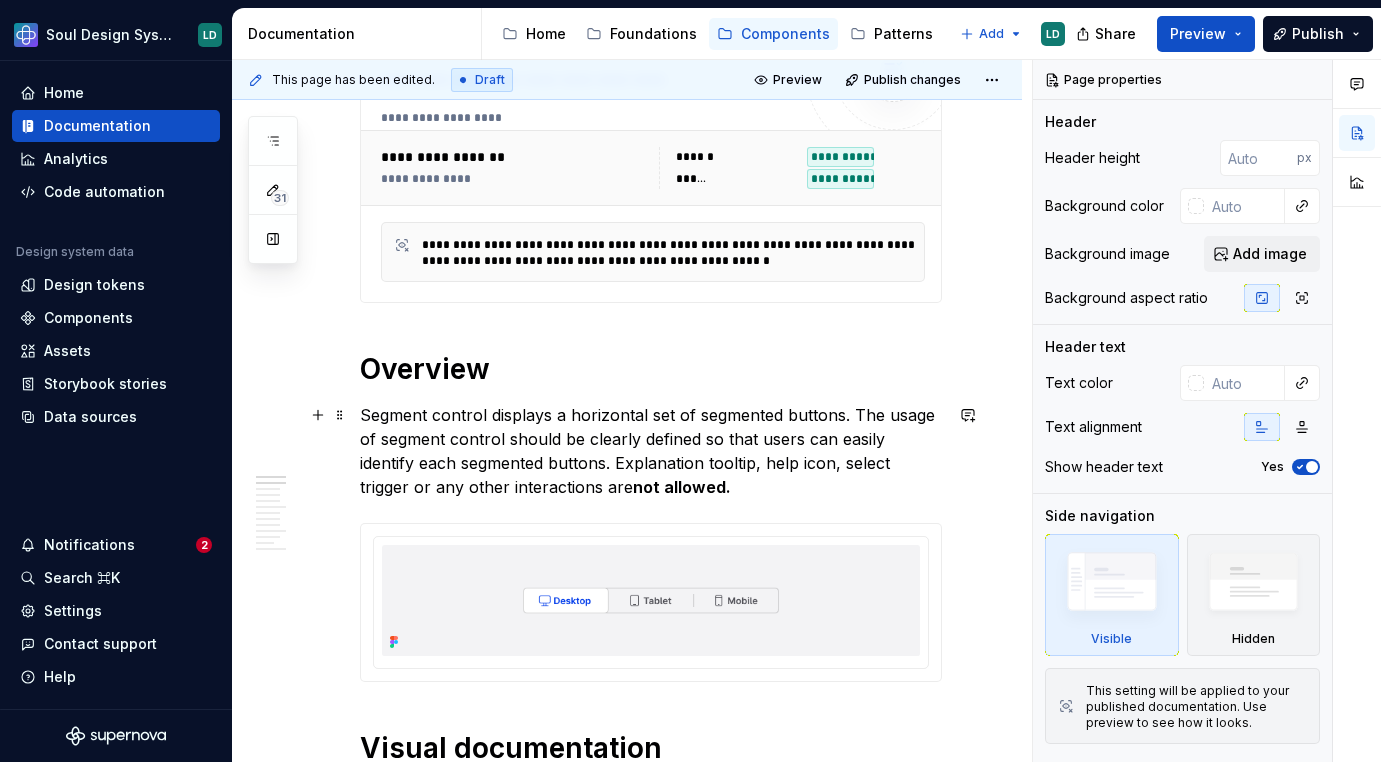 scroll, scrollTop: 0, scrollLeft: 0, axis: both 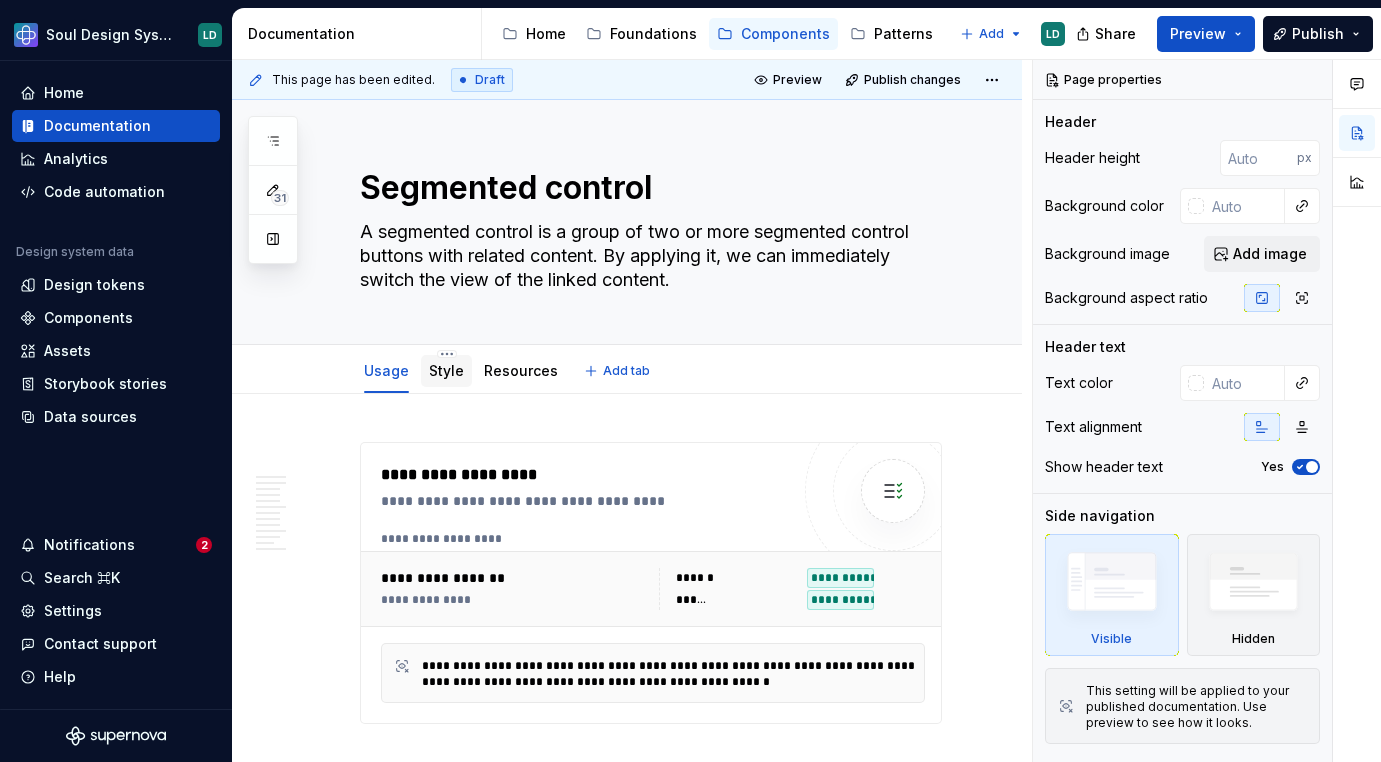click on "Style" at bounding box center (446, 371) 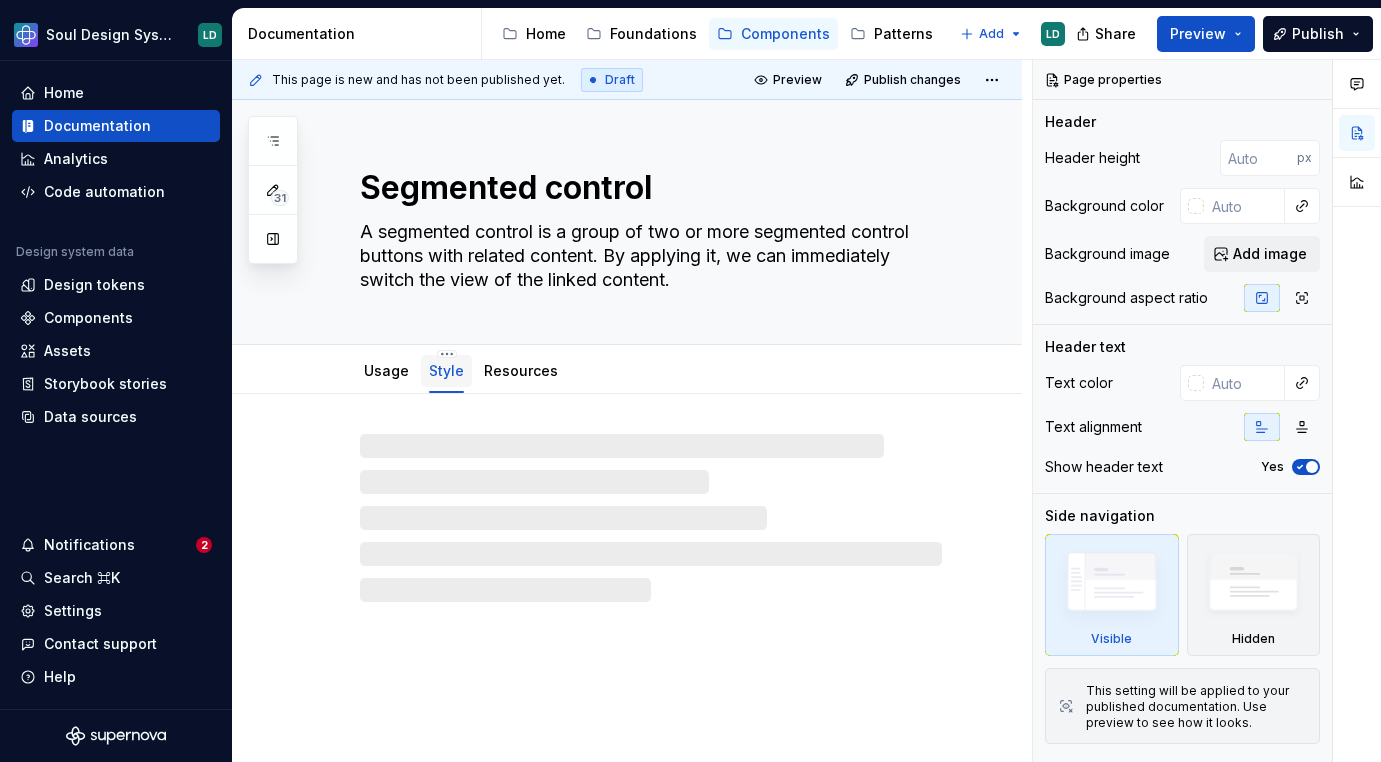 type on "*" 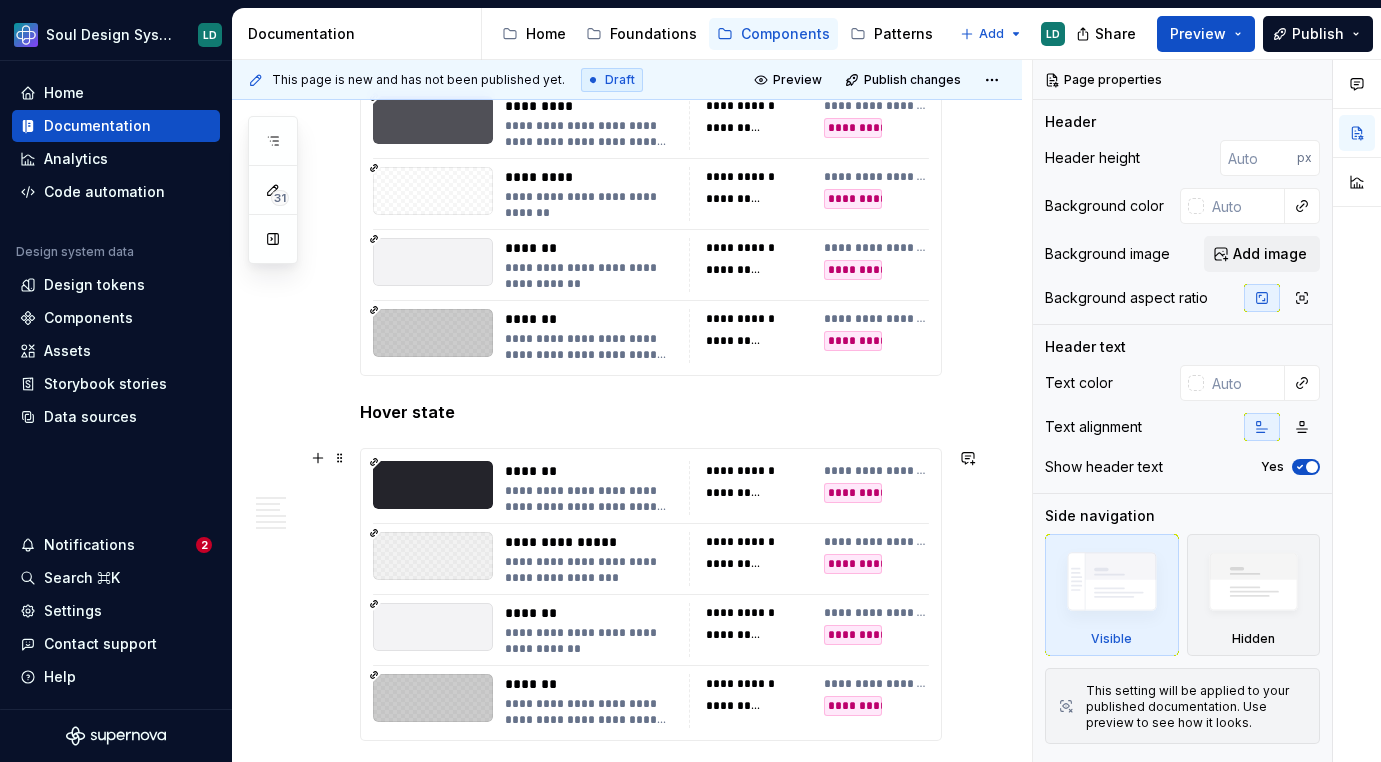 scroll, scrollTop: 515, scrollLeft: 0, axis: vertical 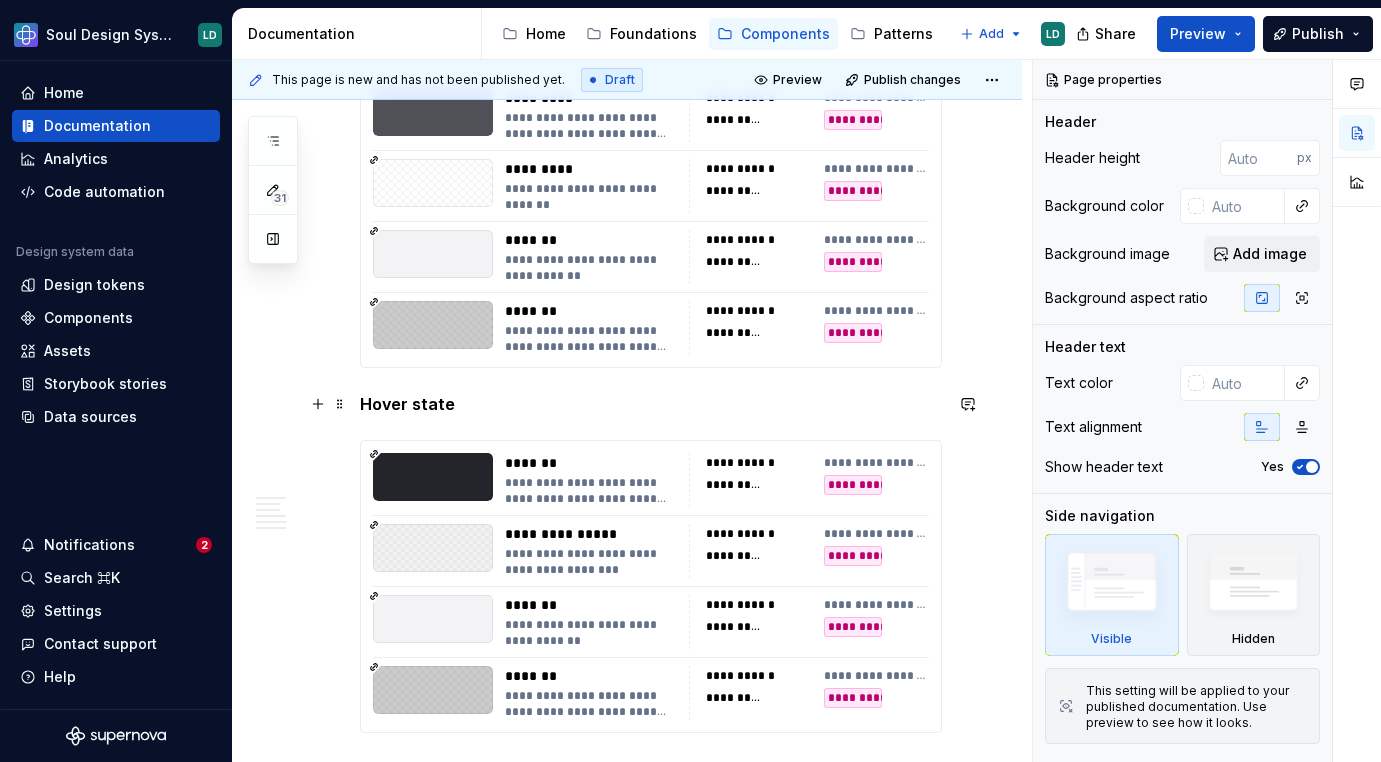 click on "Hover state" at bounding box center (651, 404) 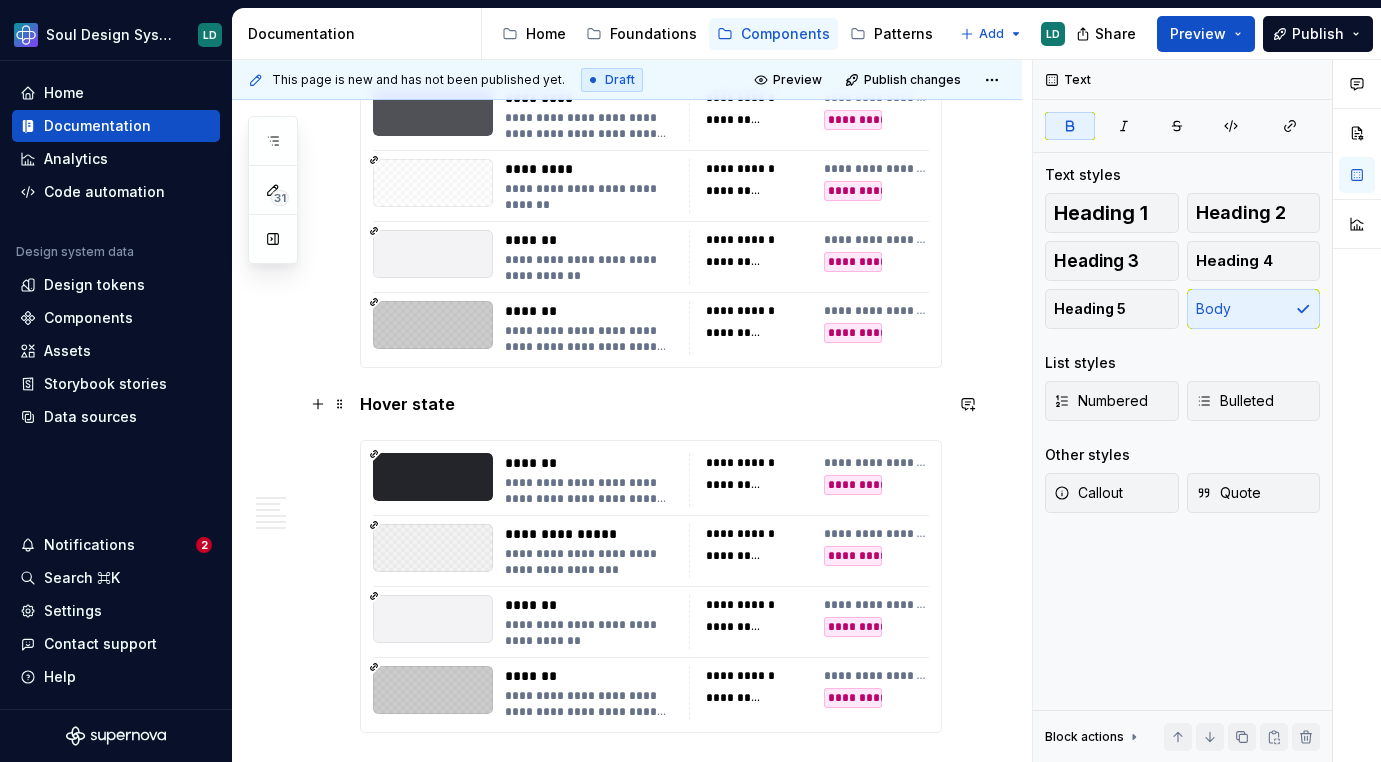 click on "Hover state" at bounding box center [407, 404] 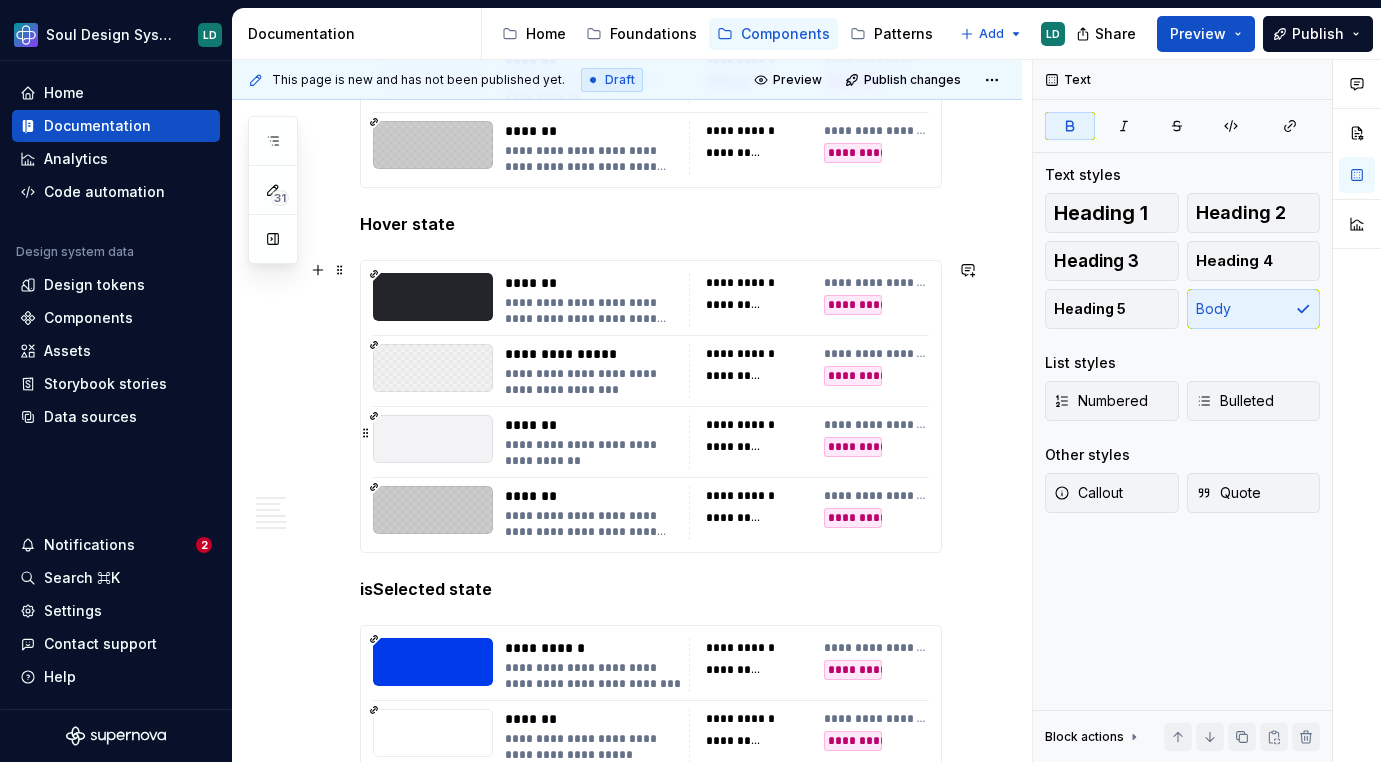 scroll, scrollTop: 688, scrollLeft: 0, axis: vertical 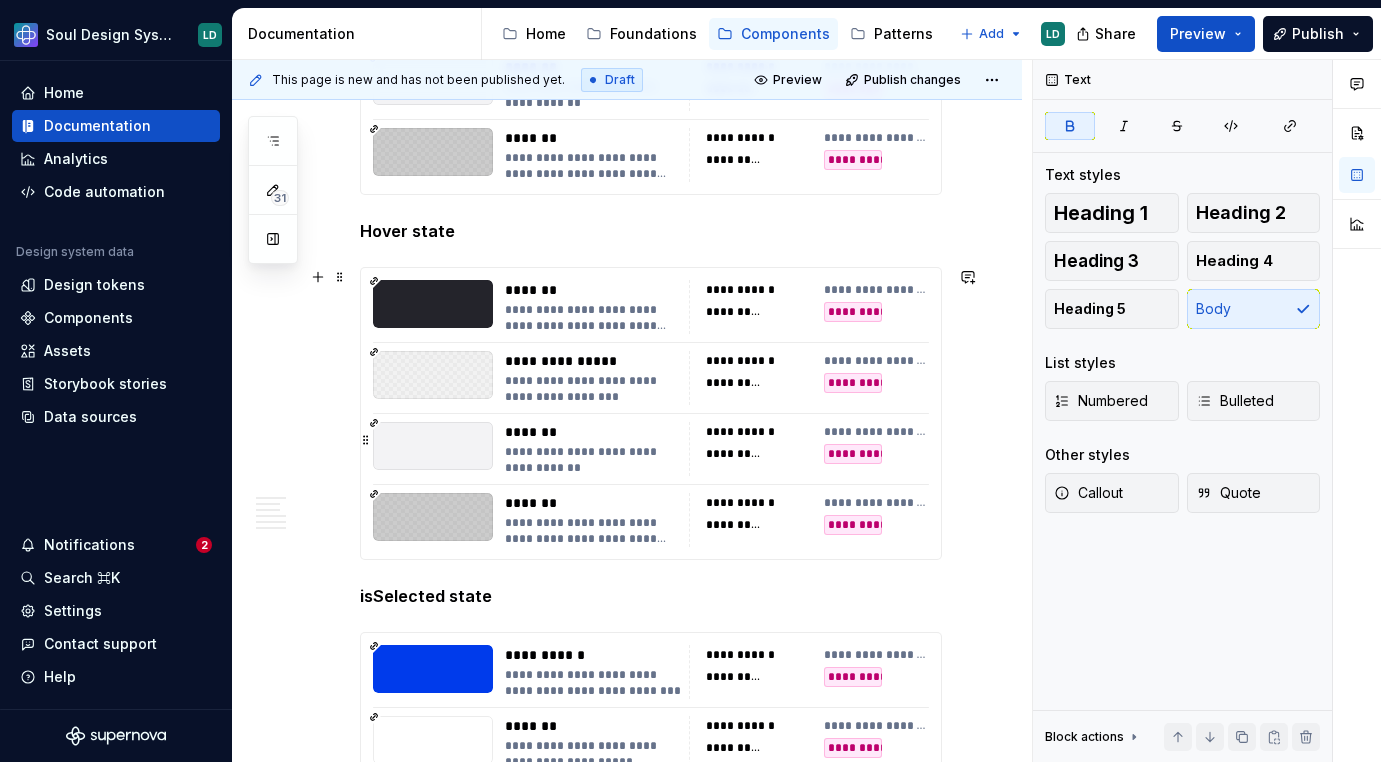 type 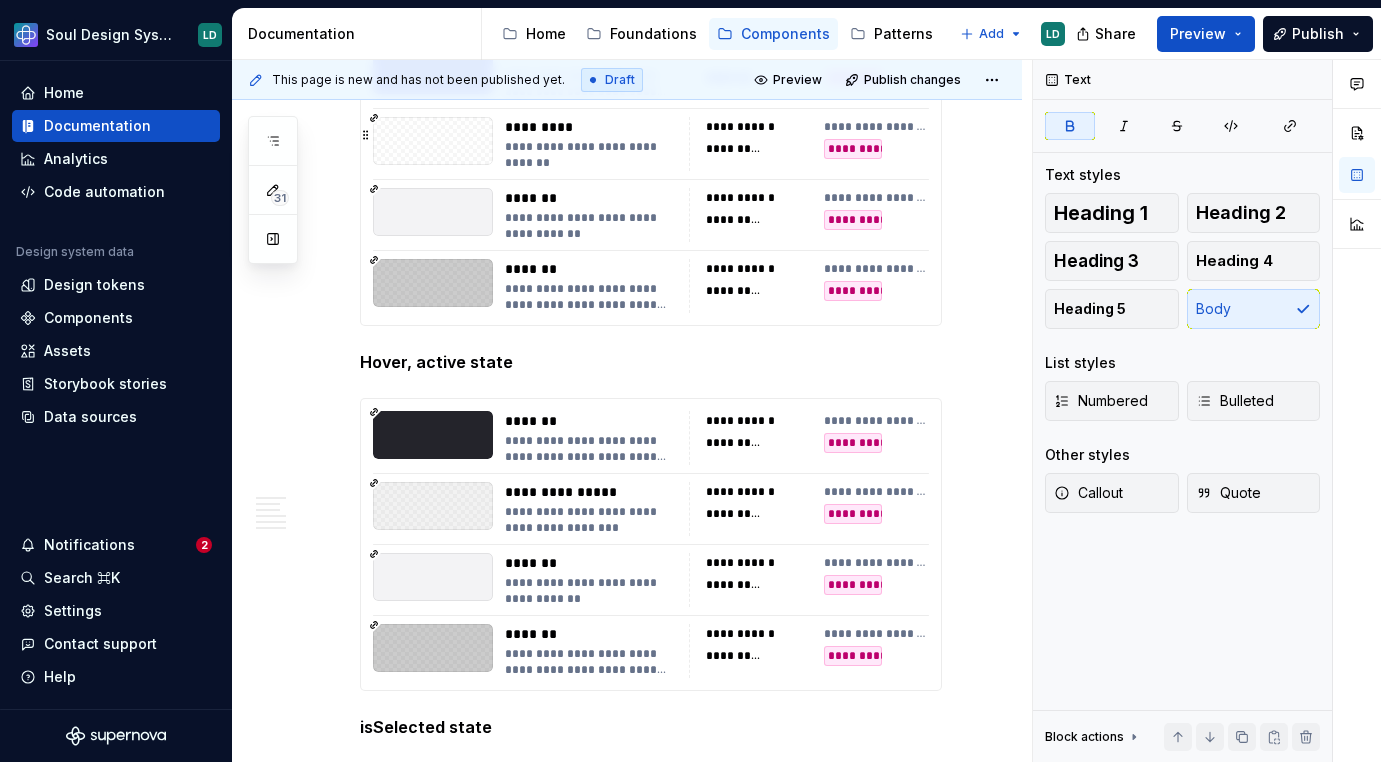 scroll, scrollTop: 621, scrollLeft: 0, axis: vertical 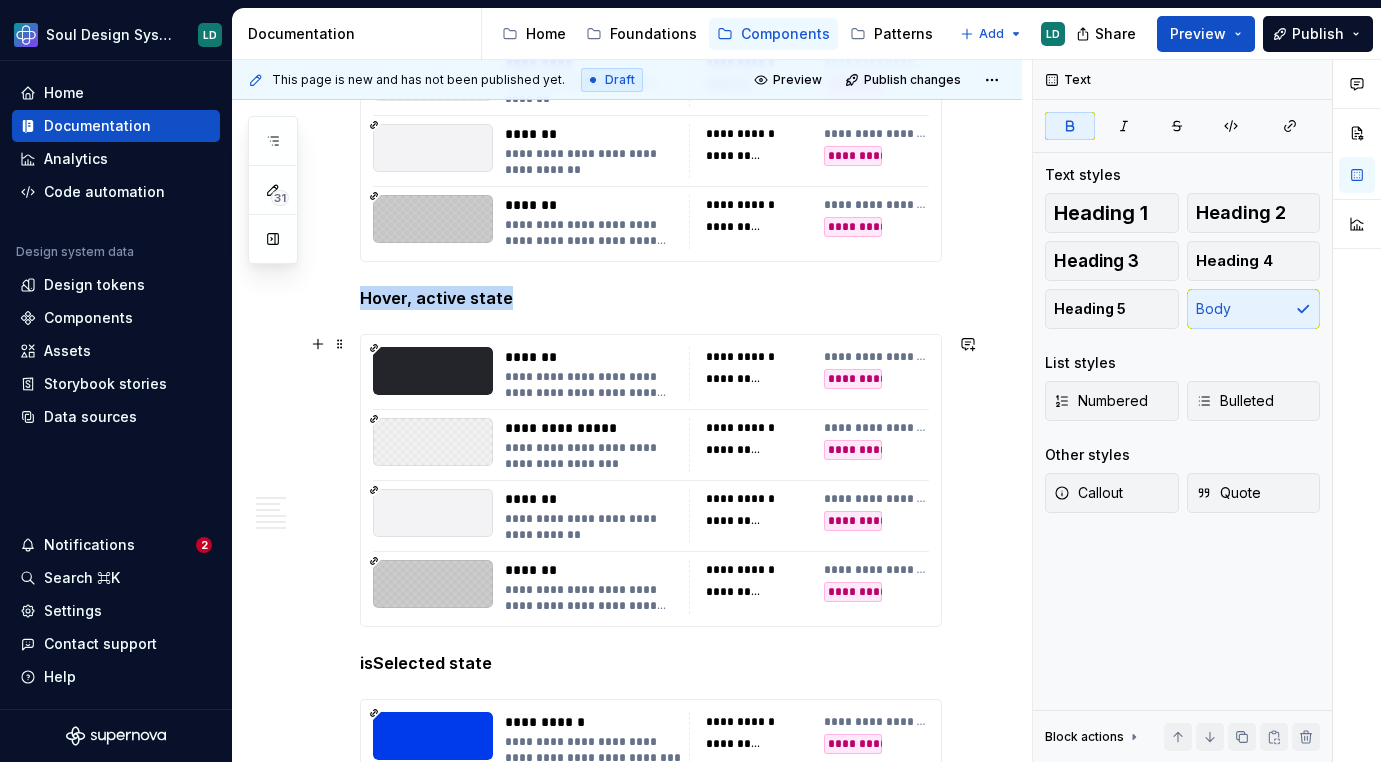 click on "**********" at bounding box center [651, 480] 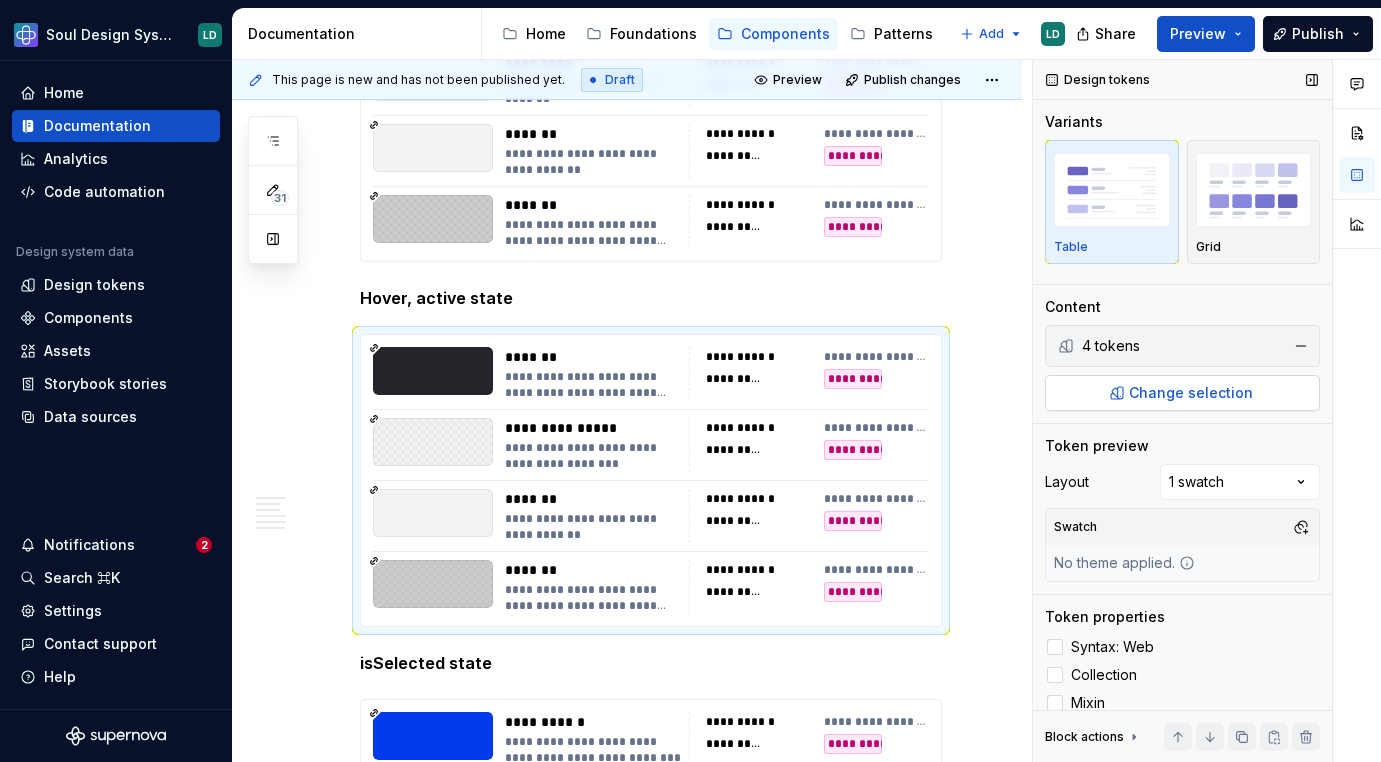 click on "Change selection" at bounding box center [1182, 393] 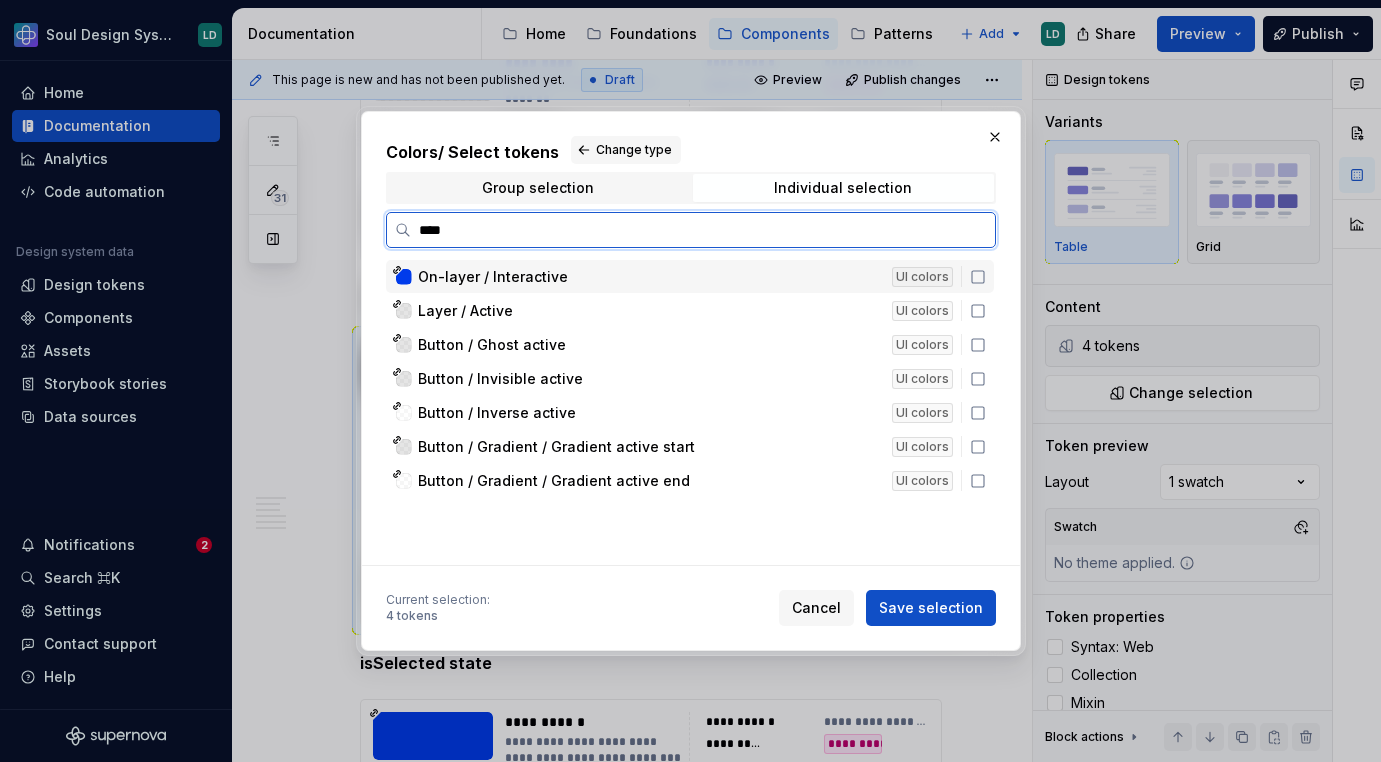 type on "*****" 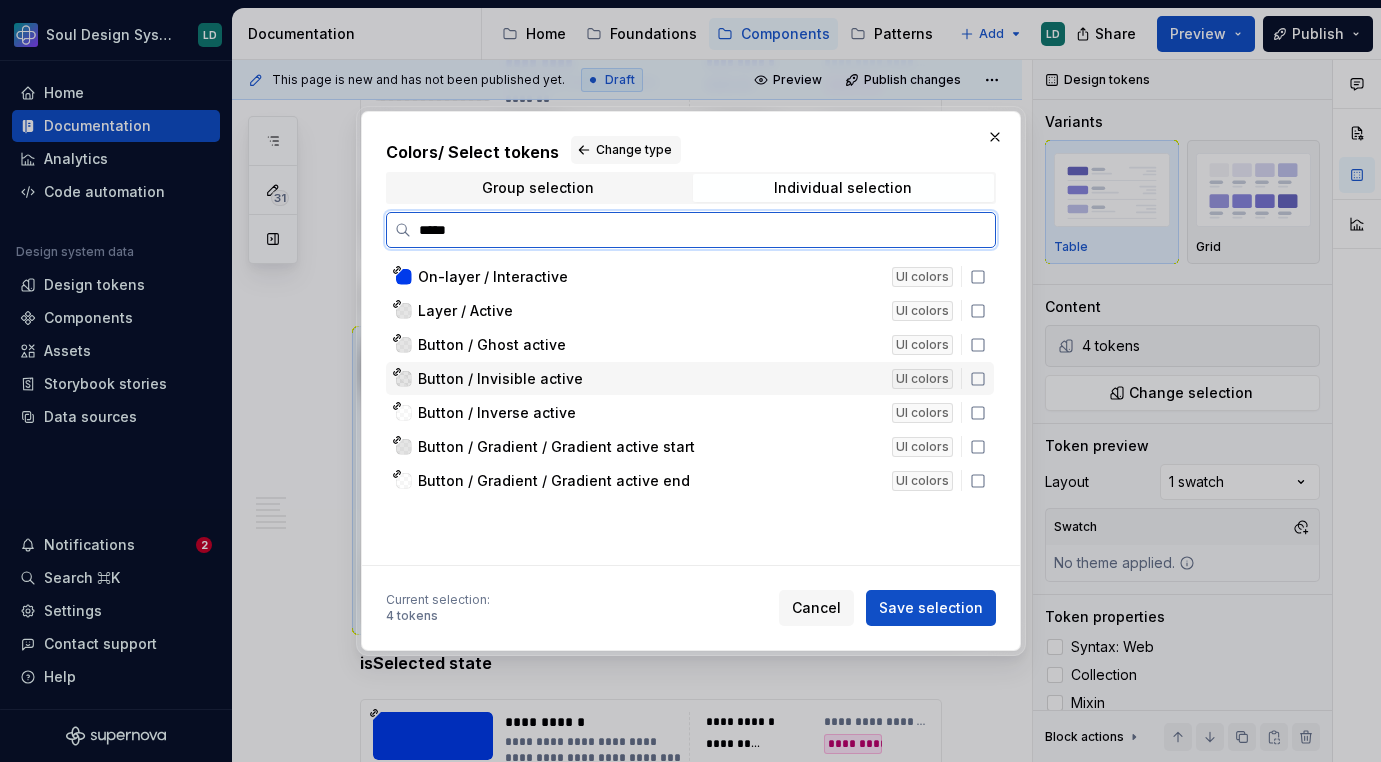 click 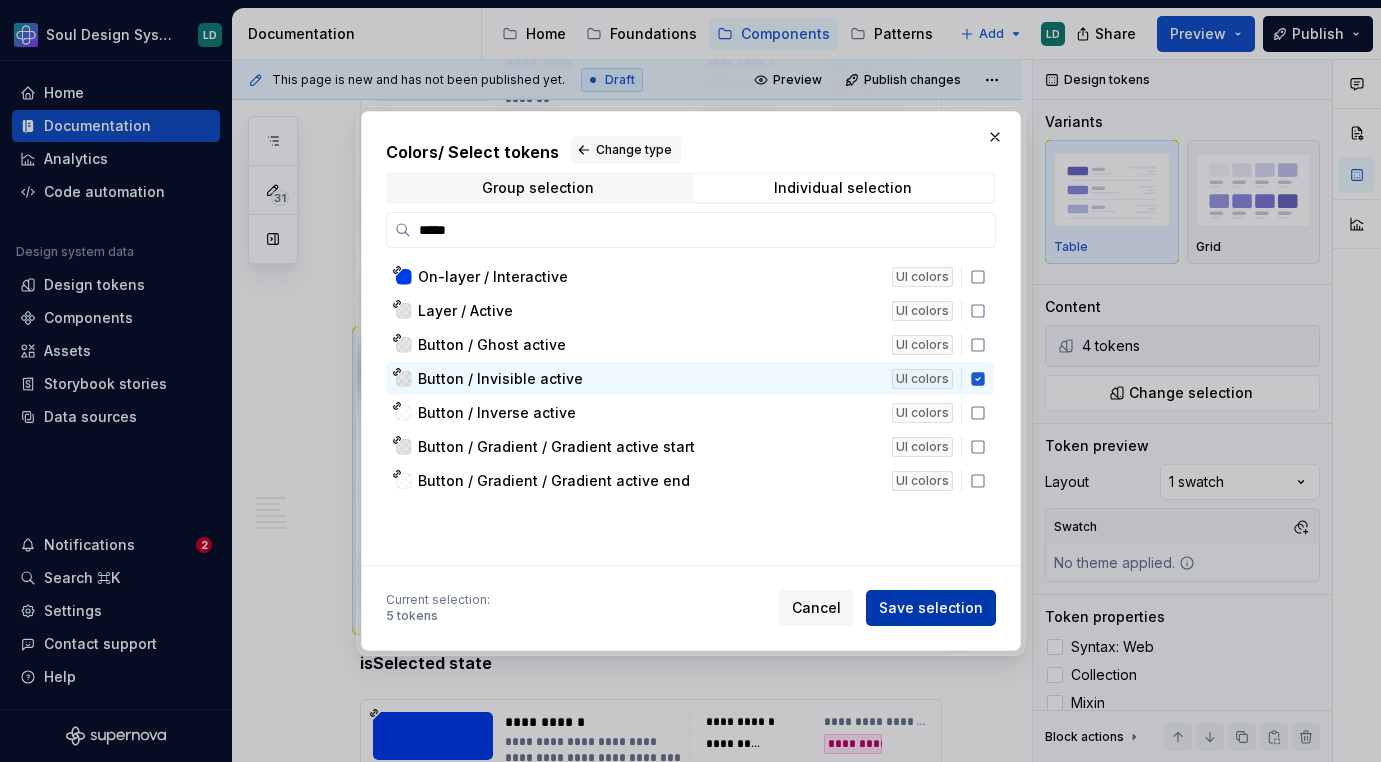 click on "Save selection" at bounding box center (931, 608) 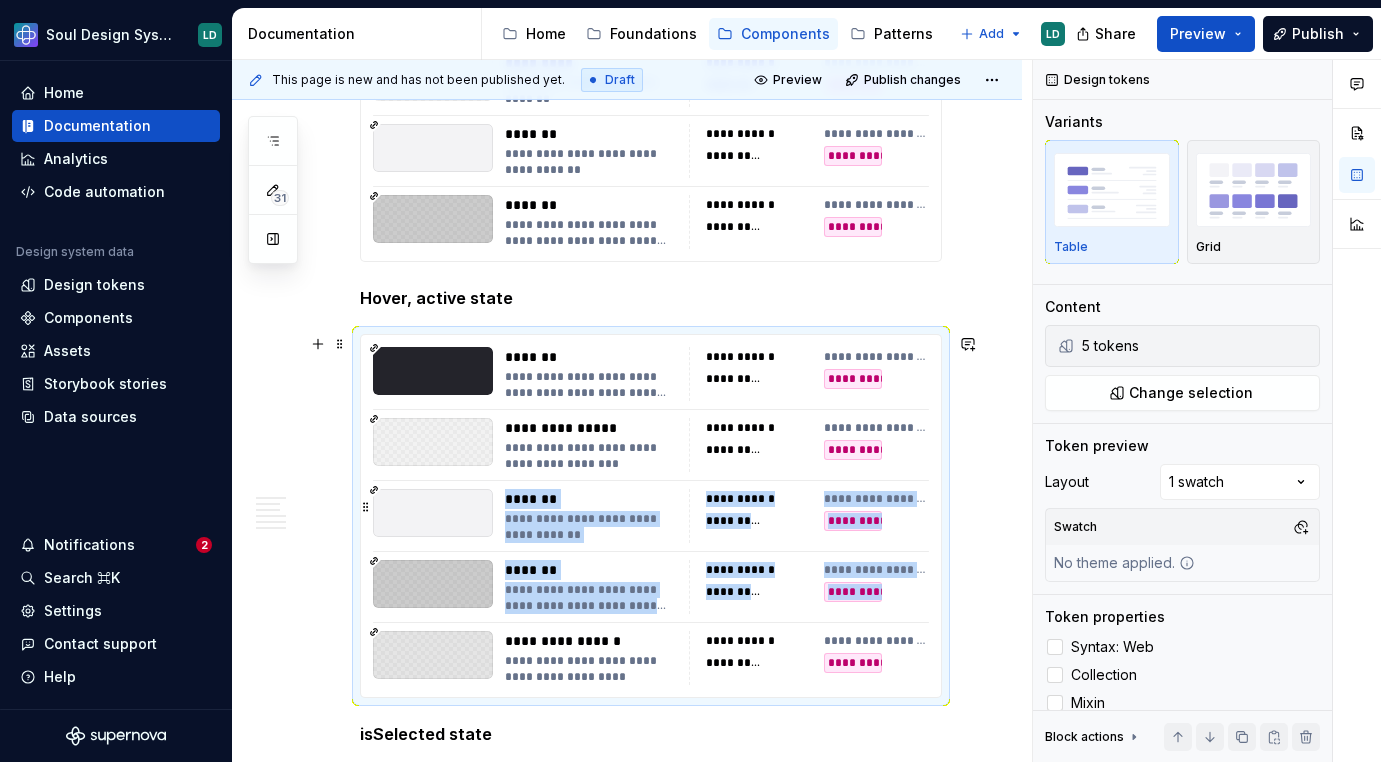 drag, startPoint x: 365, startPoint y: 646, endPoint x: 377, endPoint y: 513, distance: 133.54025 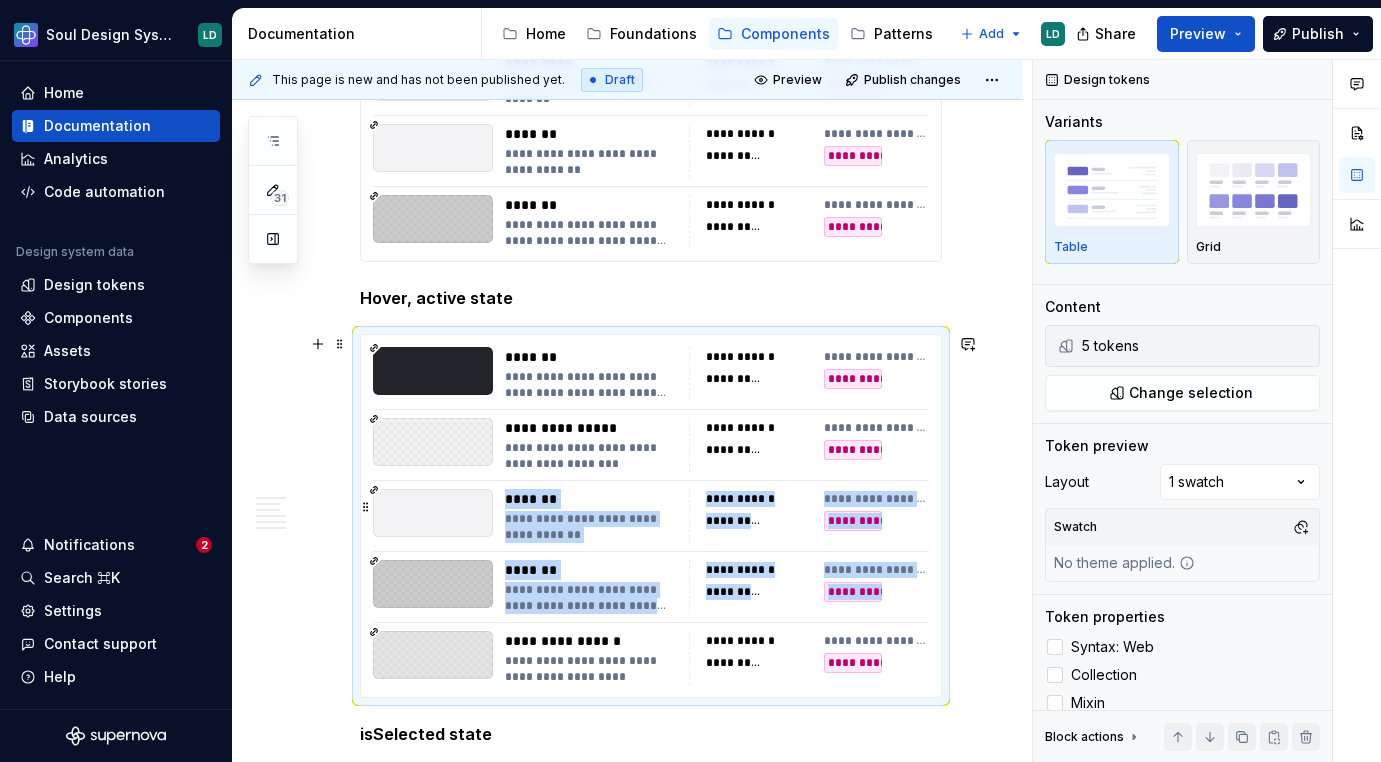 click on "**********" at bounding box center [651, 516] 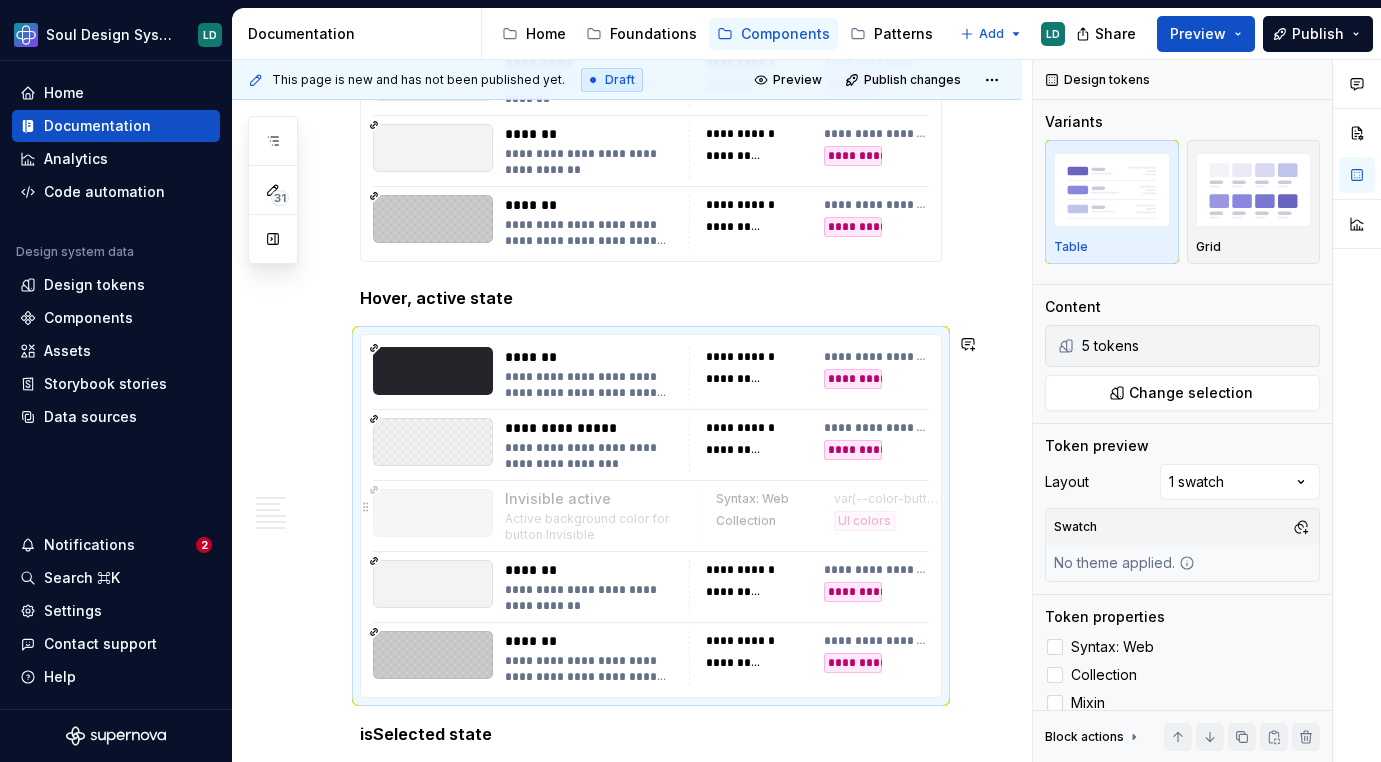 drag, startPoint x: 372, startPoint y: 654, endPoint x: 377, endPoint y: 517, distance: 137.09122 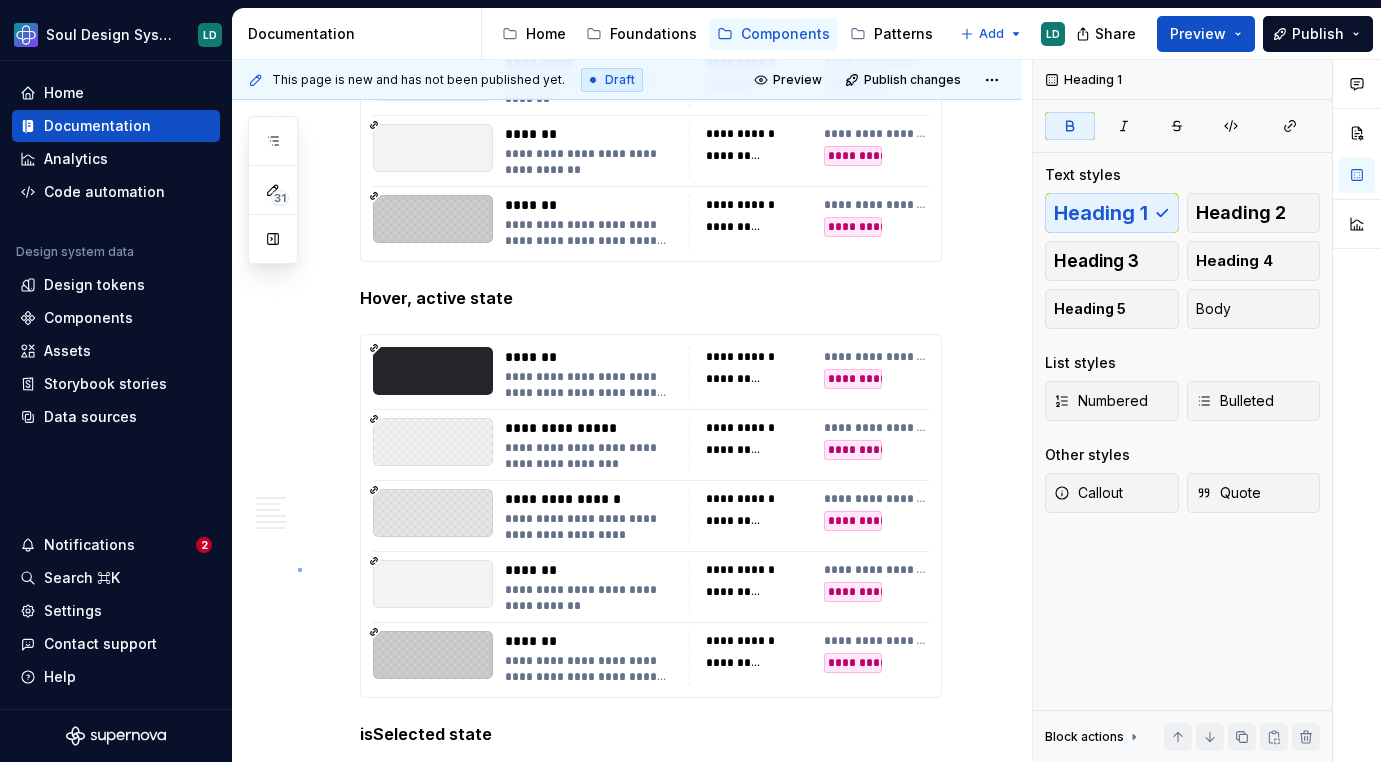 click on "**********" at bounding box center (632, 411) 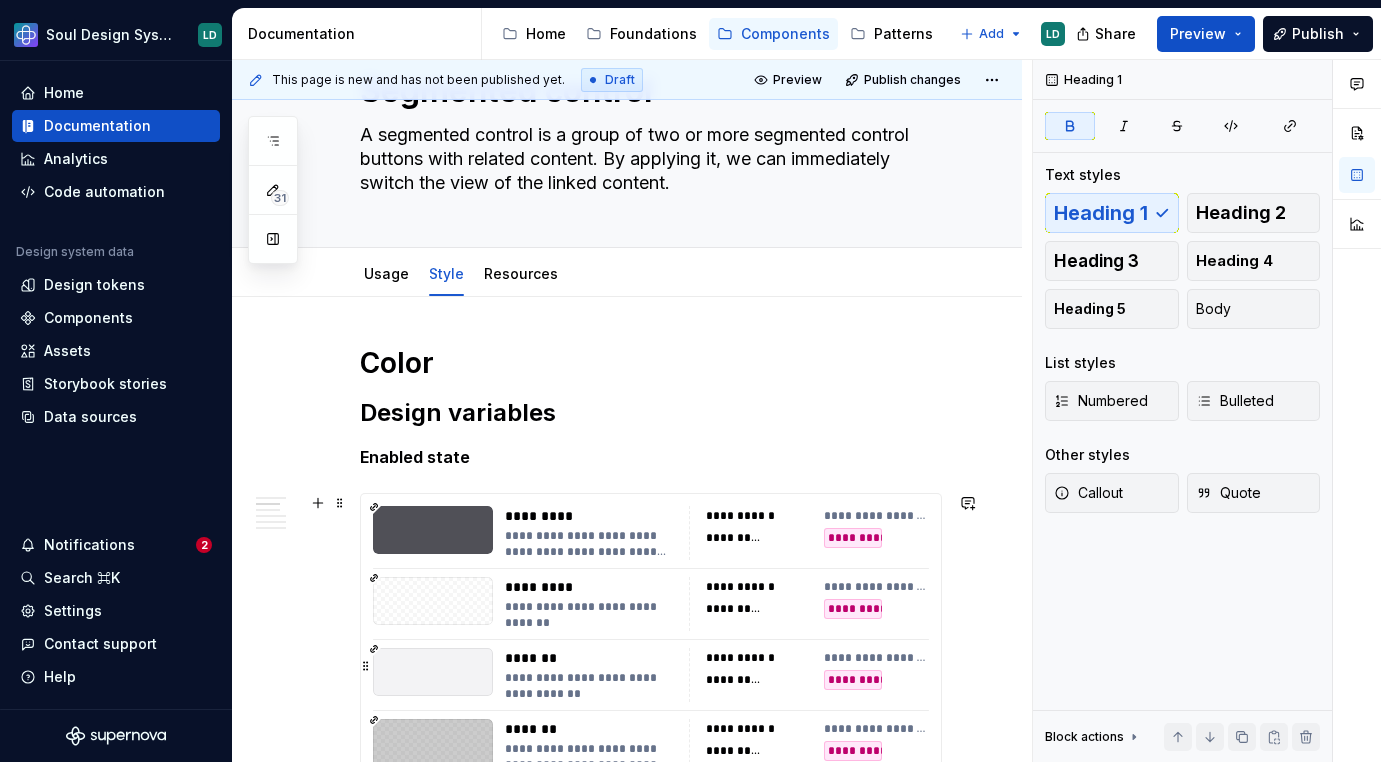 scroll, scrollTop: 0, scrollLeft: 0, axis: both 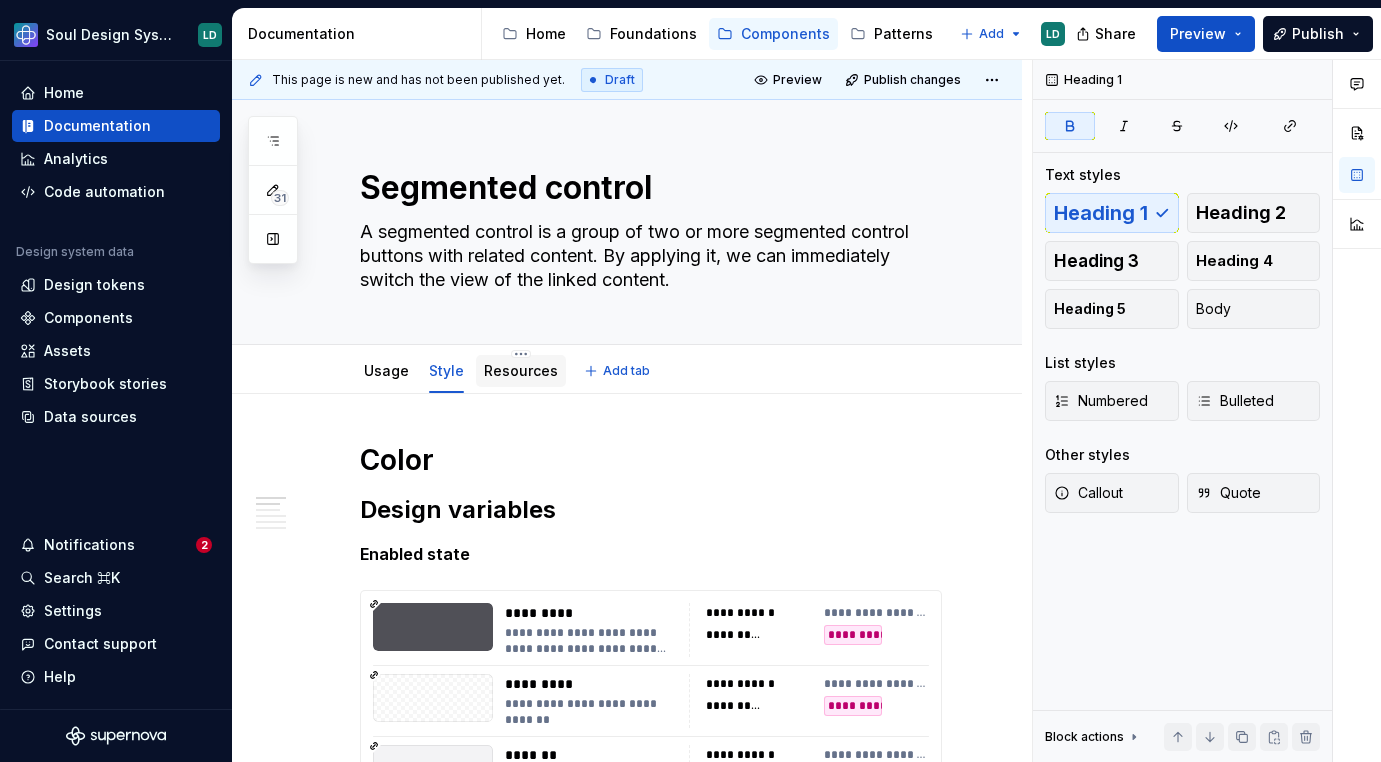 click on "Resources" at bounding box center (521, 370) 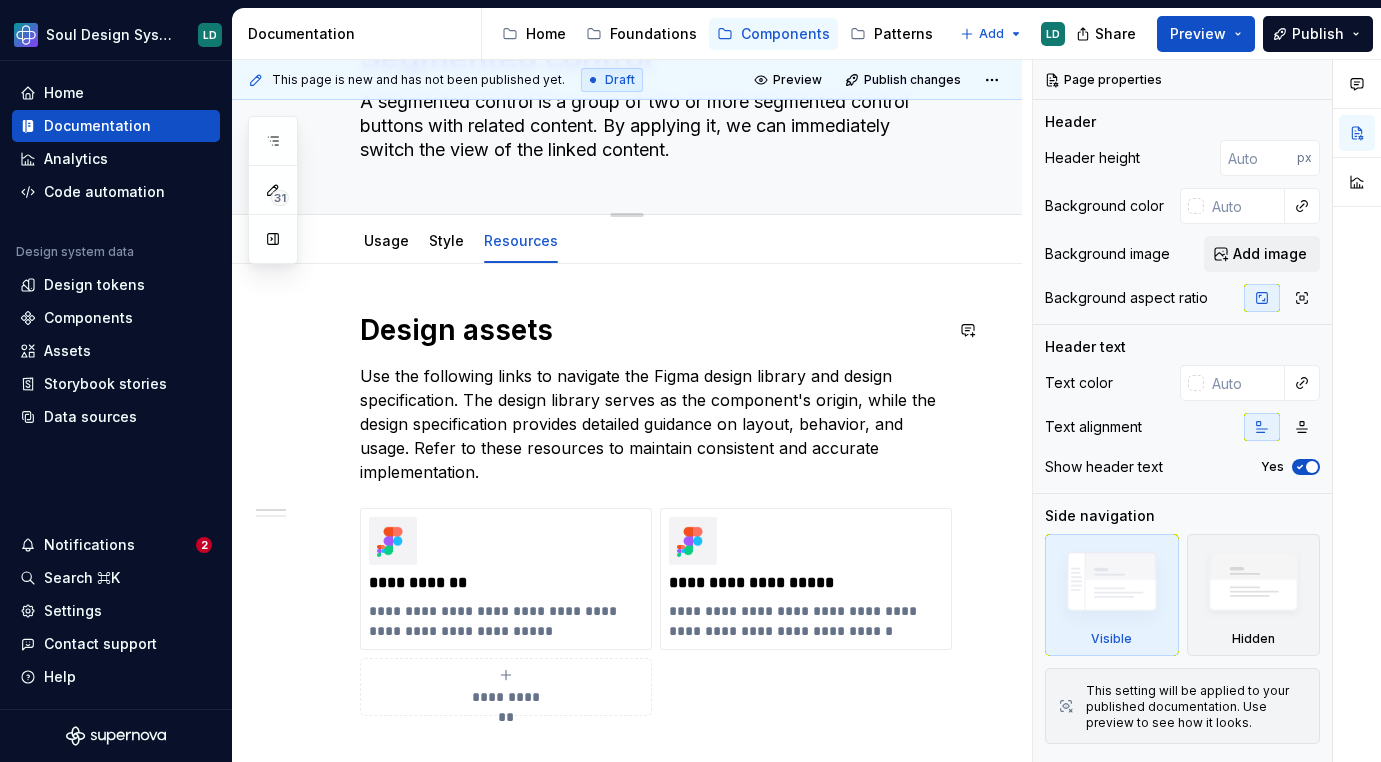 scroll, scrollTop: 0, scrollLeft: 0, axis: both 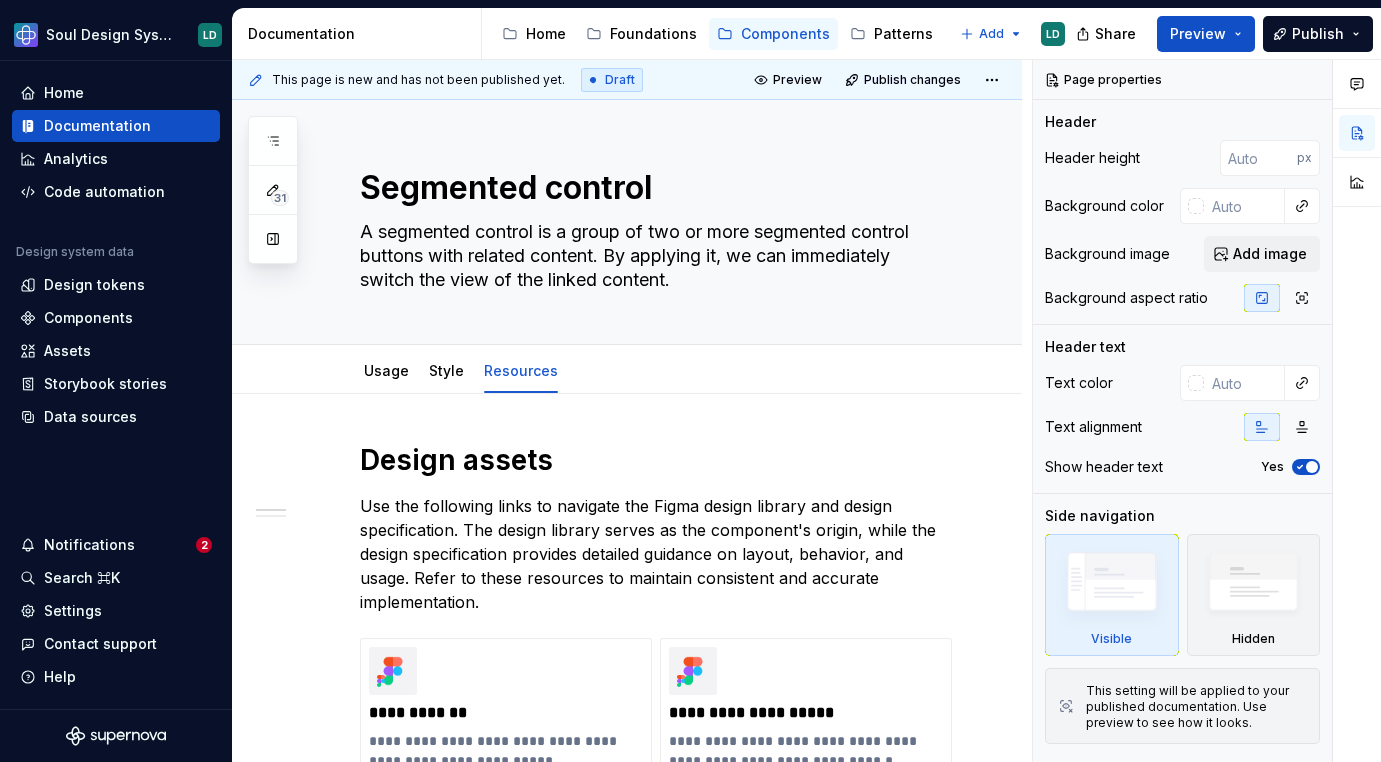 type on "*" 